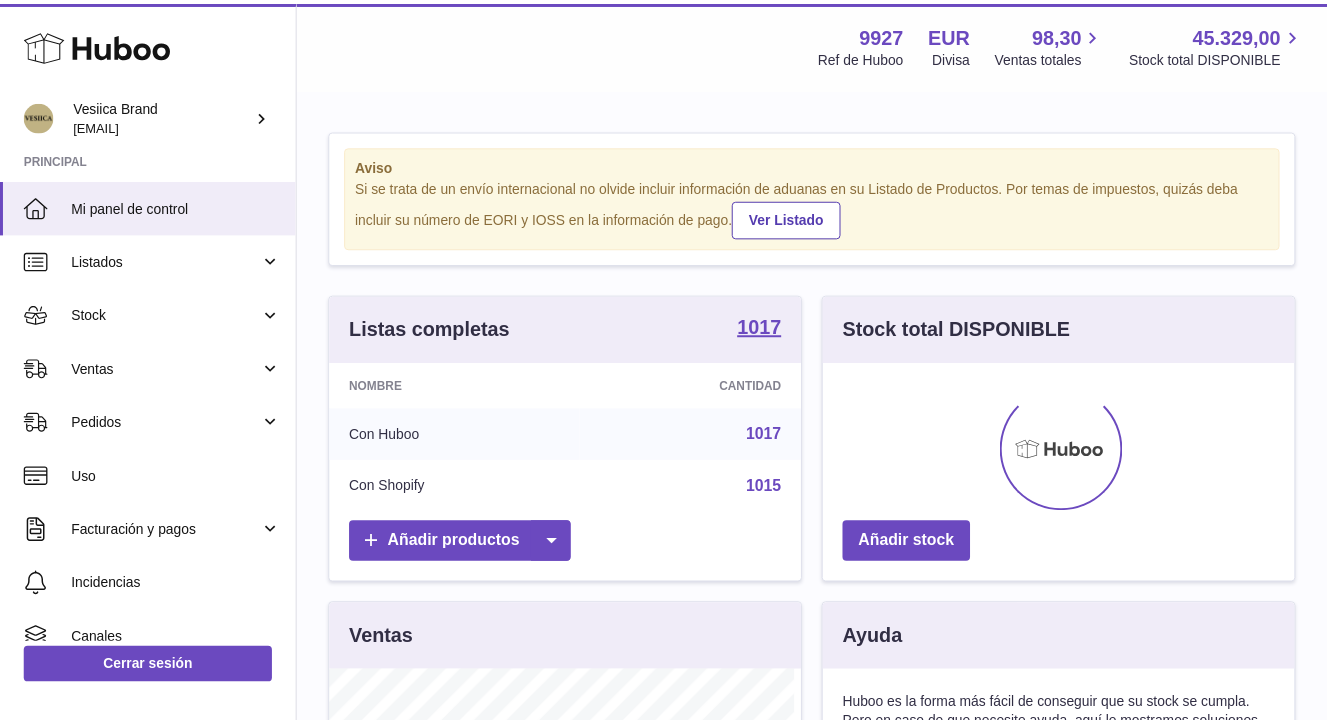 scroll, scrollTop: 0, scrollLeft: 0, axis: both 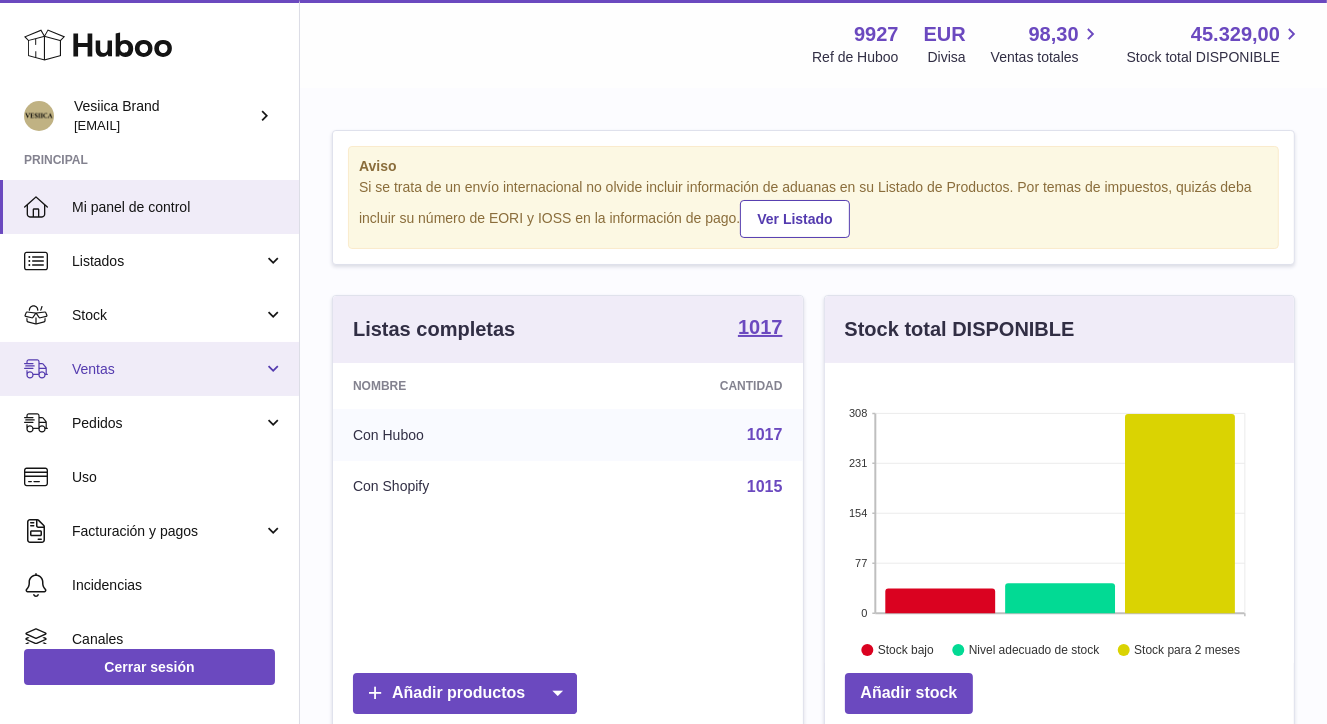 click on "Ventas" at bounding box center (167, 369) 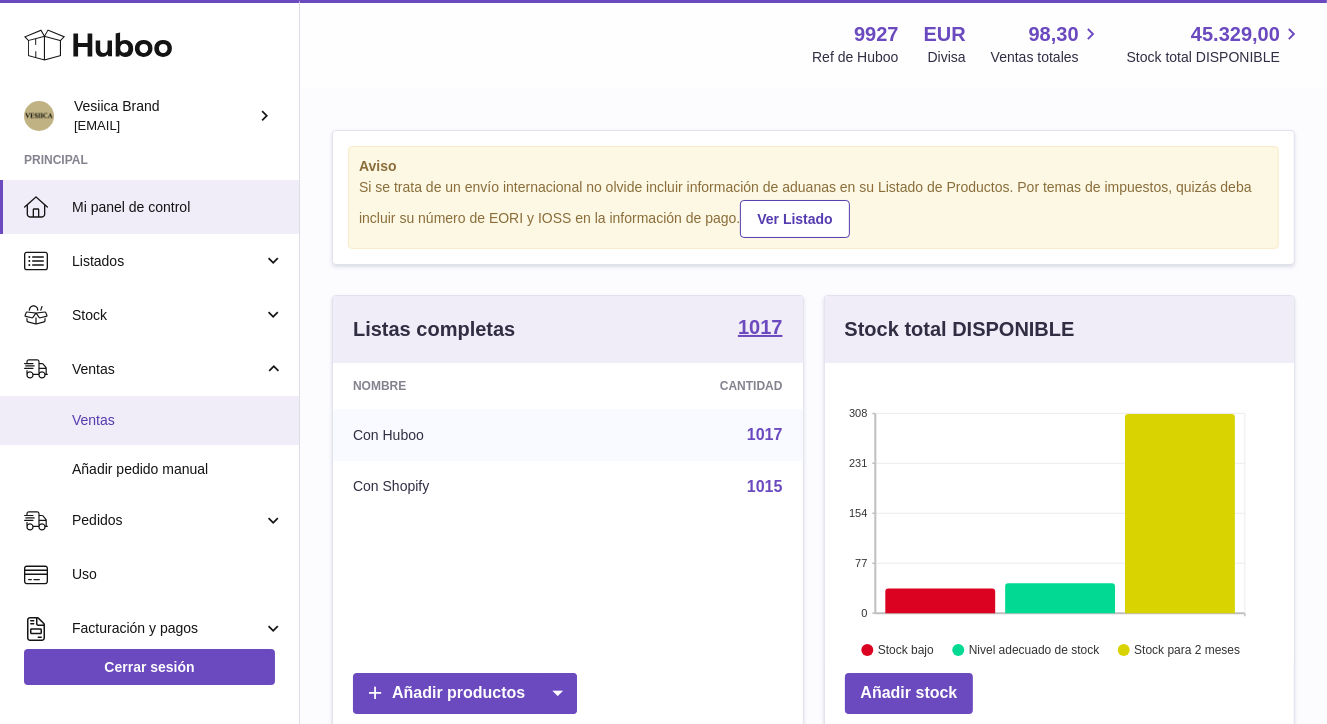 click on "Ventas" at bounding box center (178, 420) 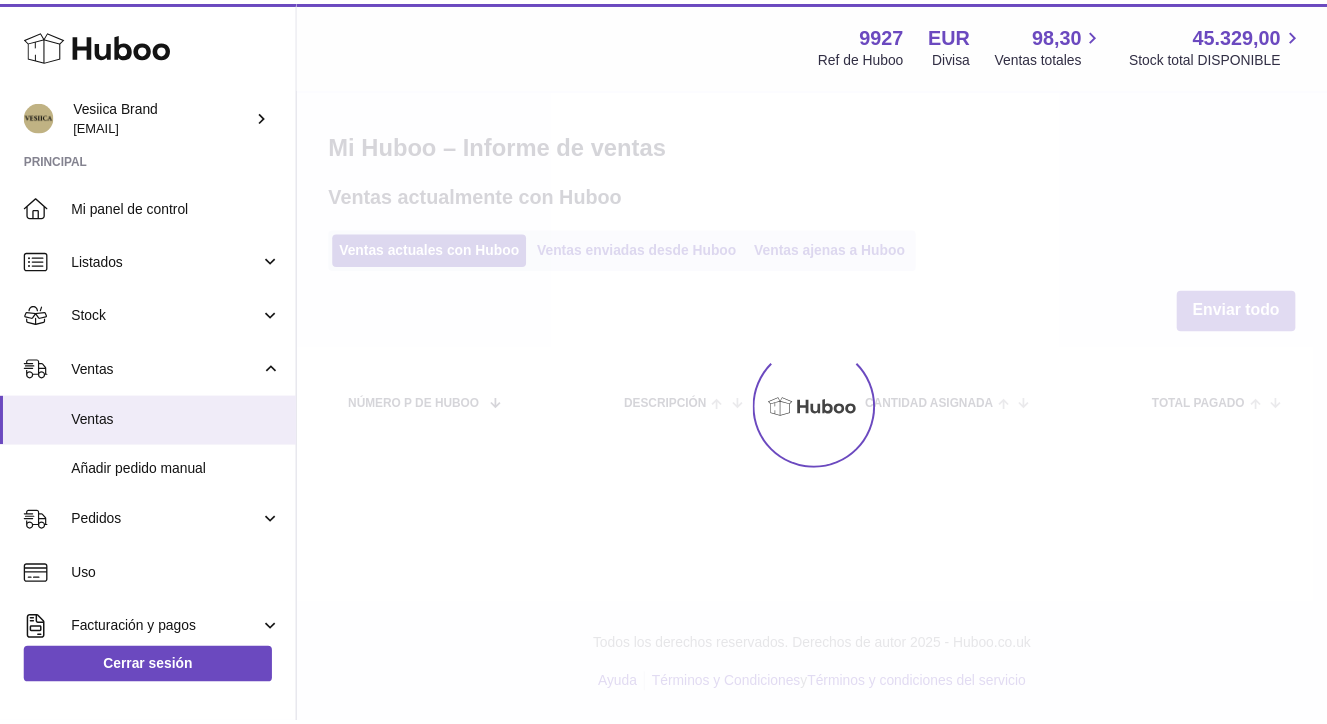 scroll, scrollTop: 0, scrollLeft: 0, axis: both 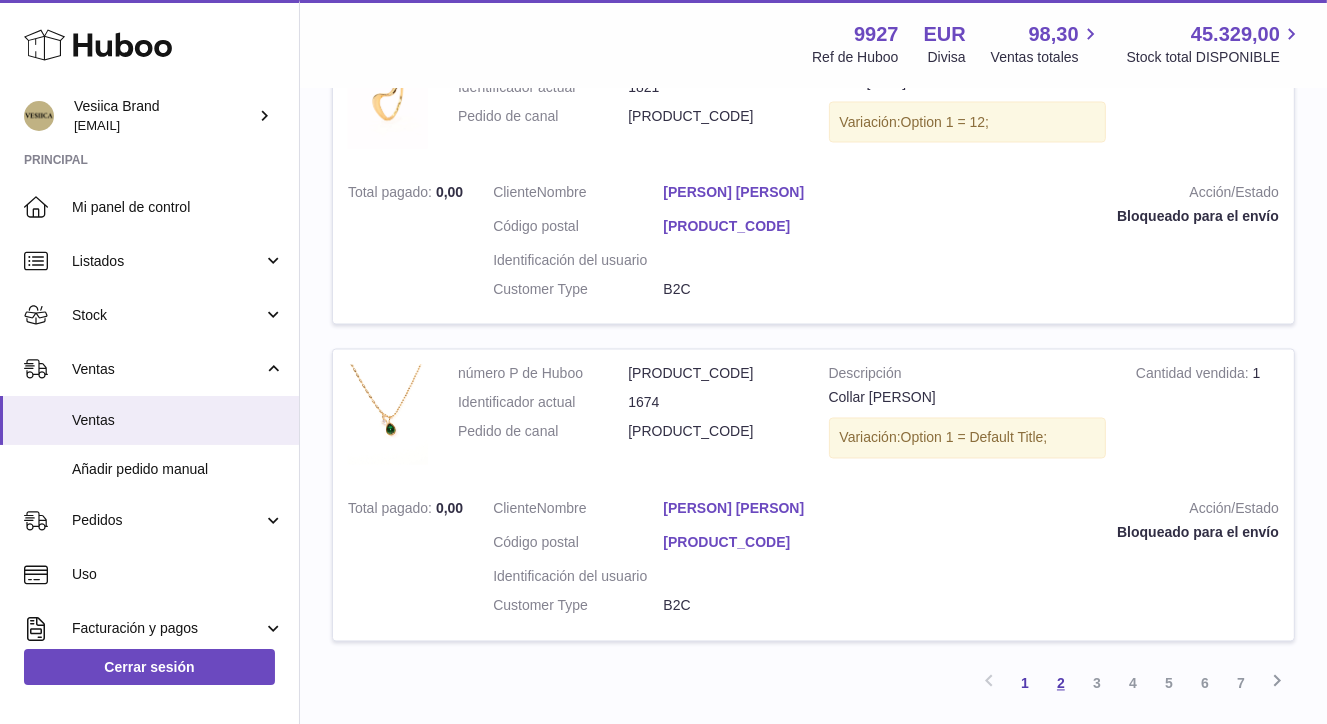 click on "2" at bounding box center (1061, 684) 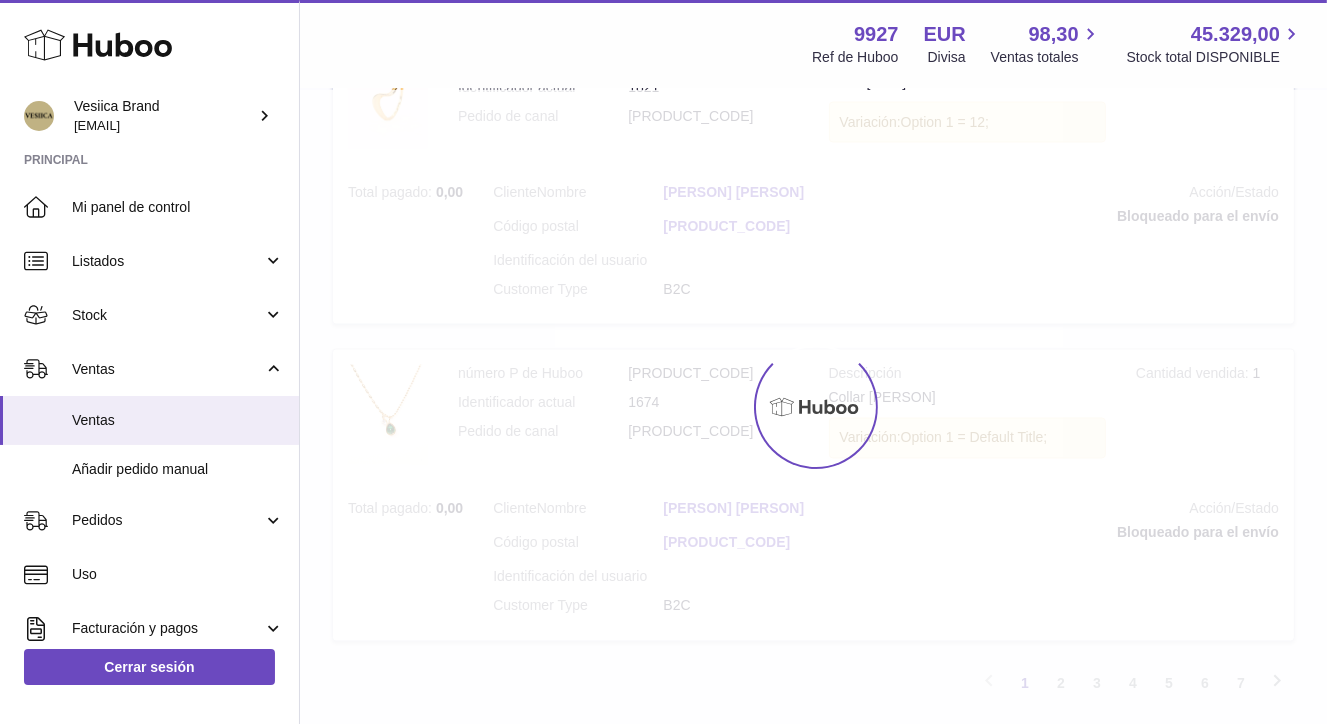 scroll, scrollTop: 90, scrollLeft: 0, axis: vertical 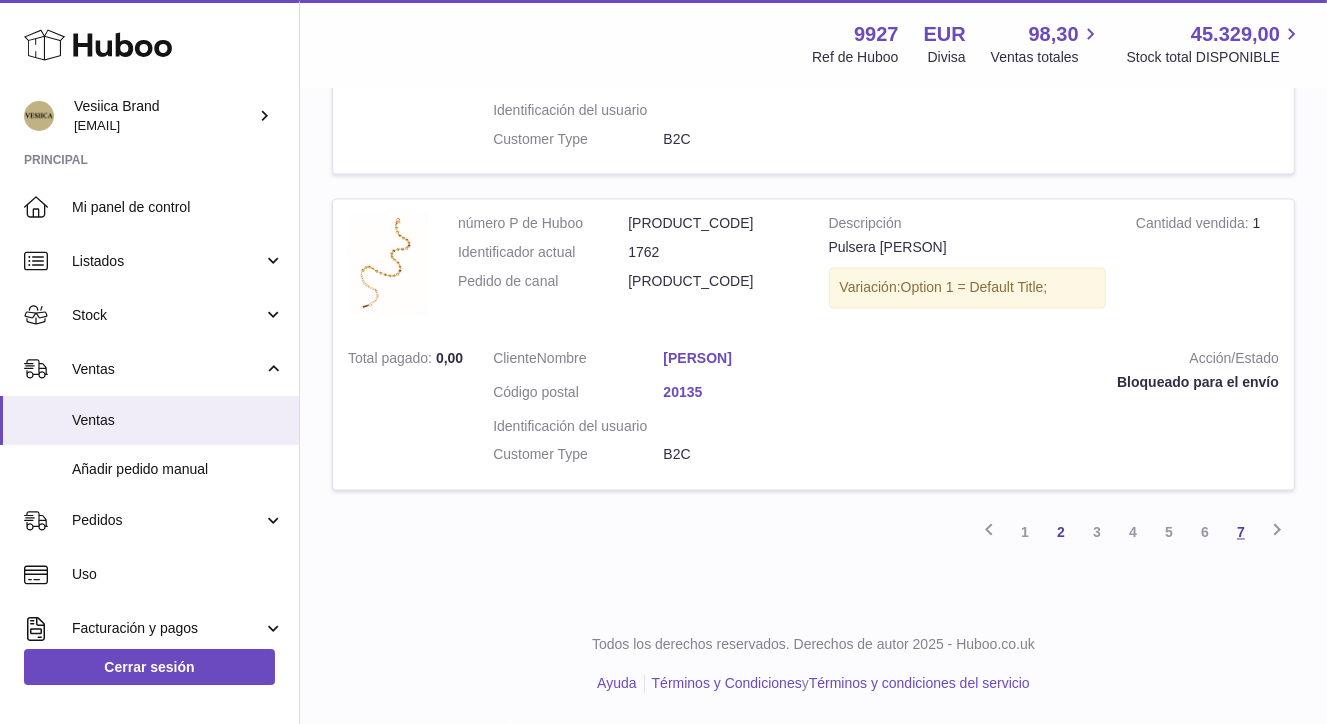 click on "7" at bounding box center (1241, 533) 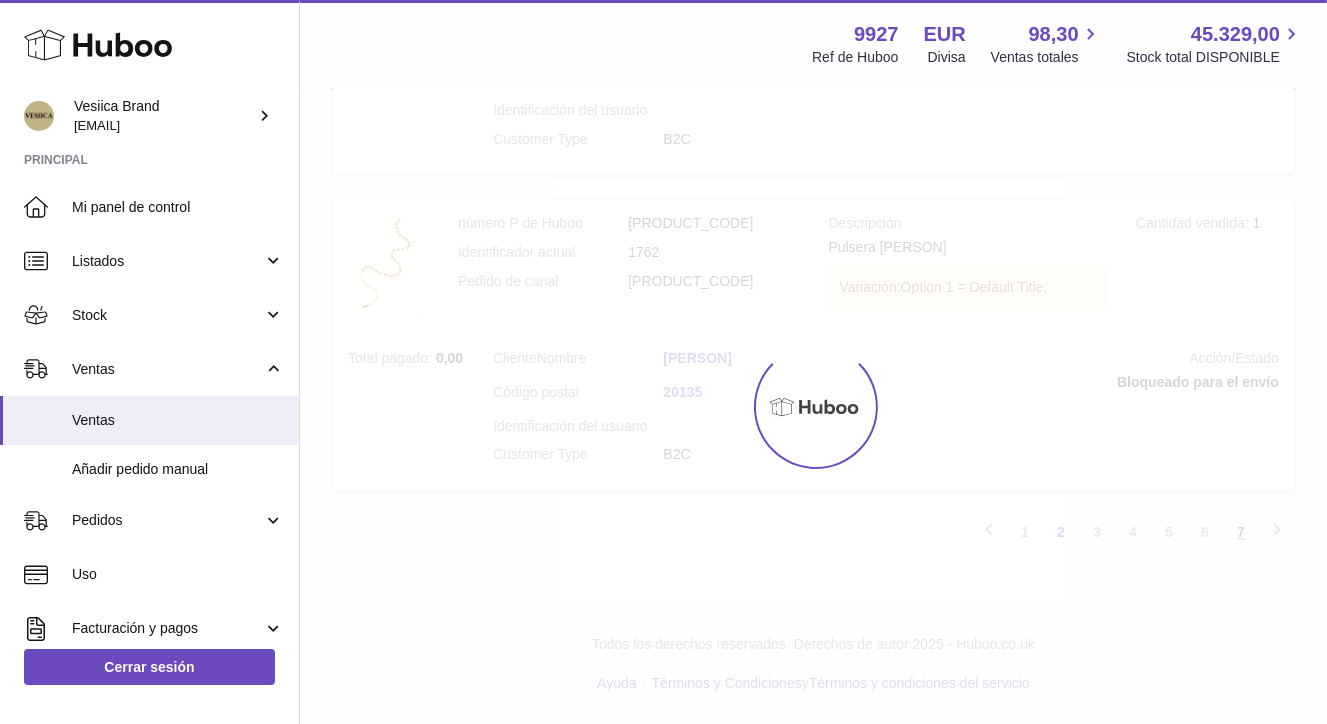 scroll, scrollTop: 90, scrollLeft: 0, axis: vertical 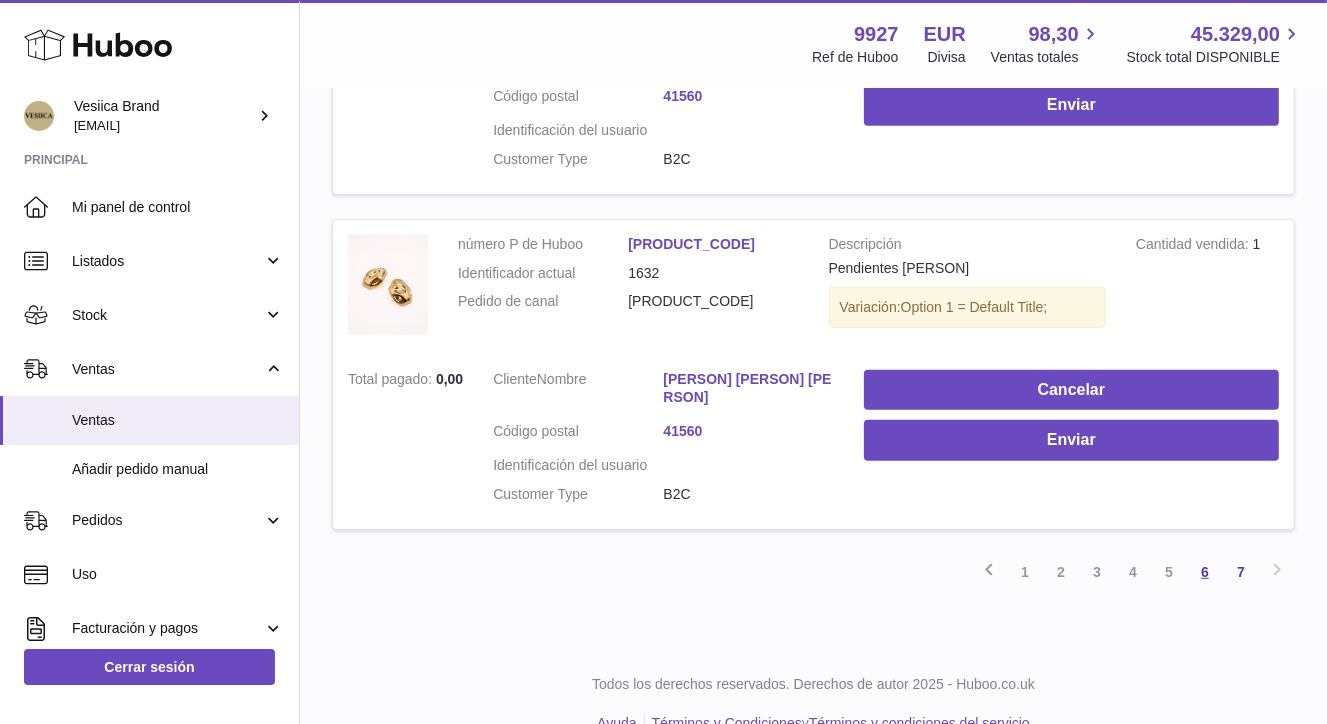 click on "6" at bounding box center (1205, 572) 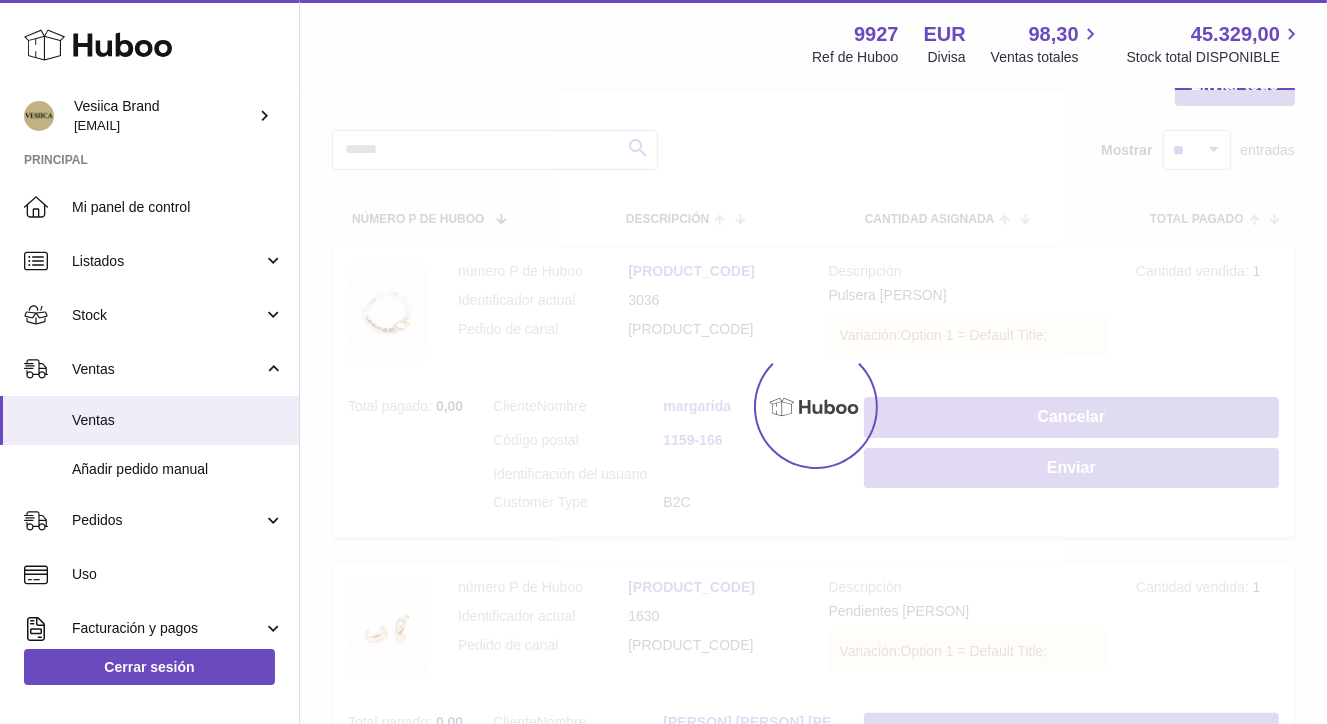 scroll, scrollTop: 90, scrollLeft: 0, axis: vertical 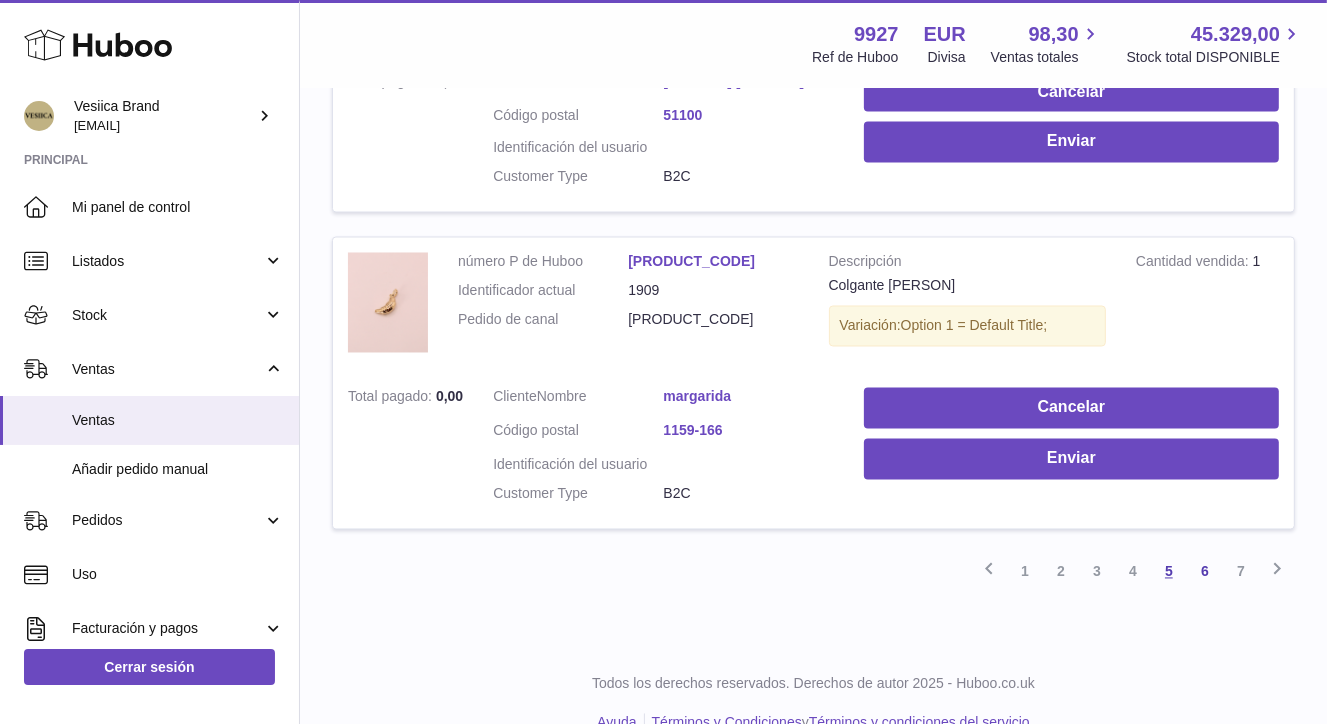 click on "5" at bounding box center (1169, 572) 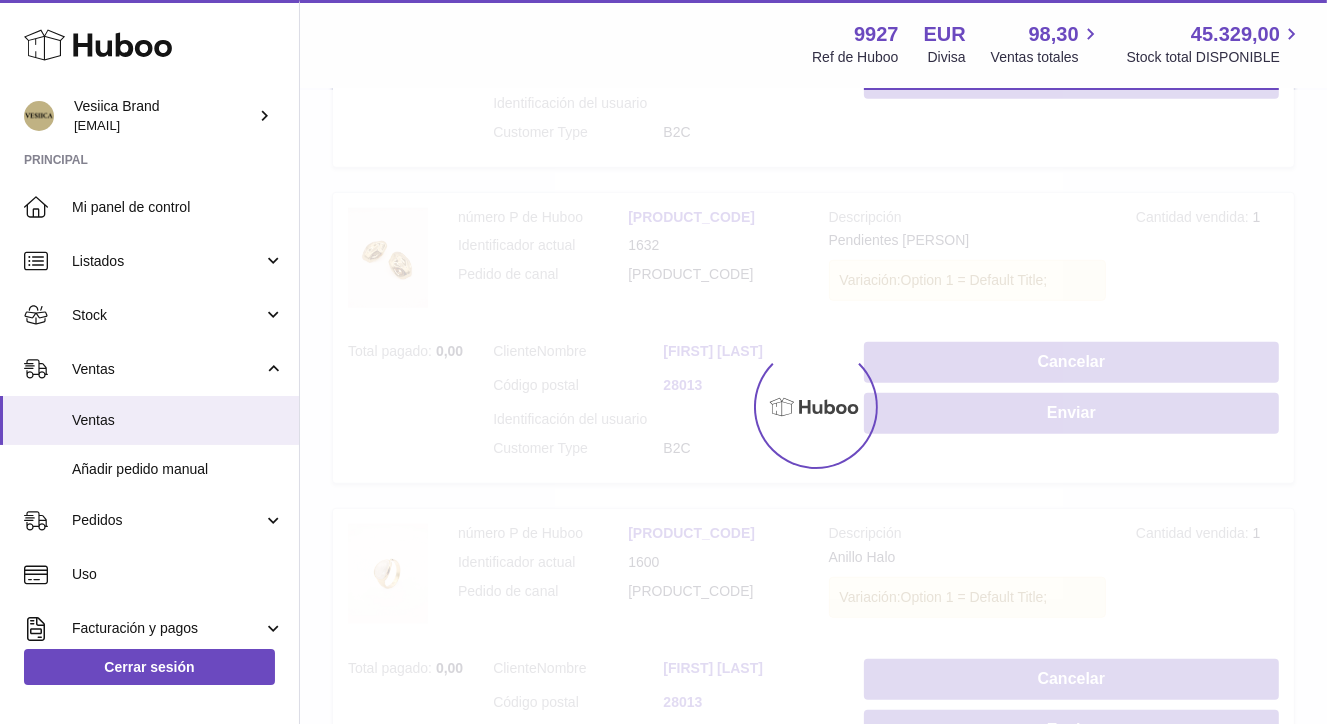 scroll, scrollTop: 90, scrollLeft: 0, axis: vertical 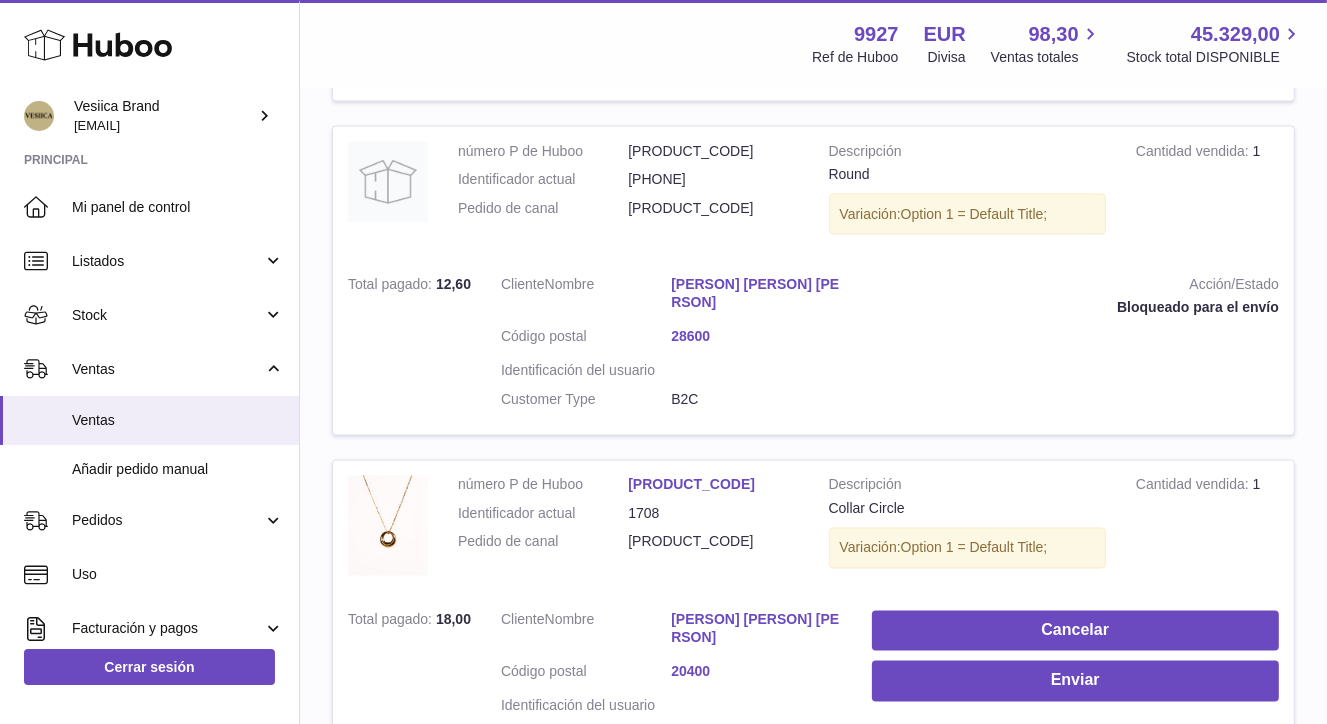click on "6" at bounding box center [1205, 813] 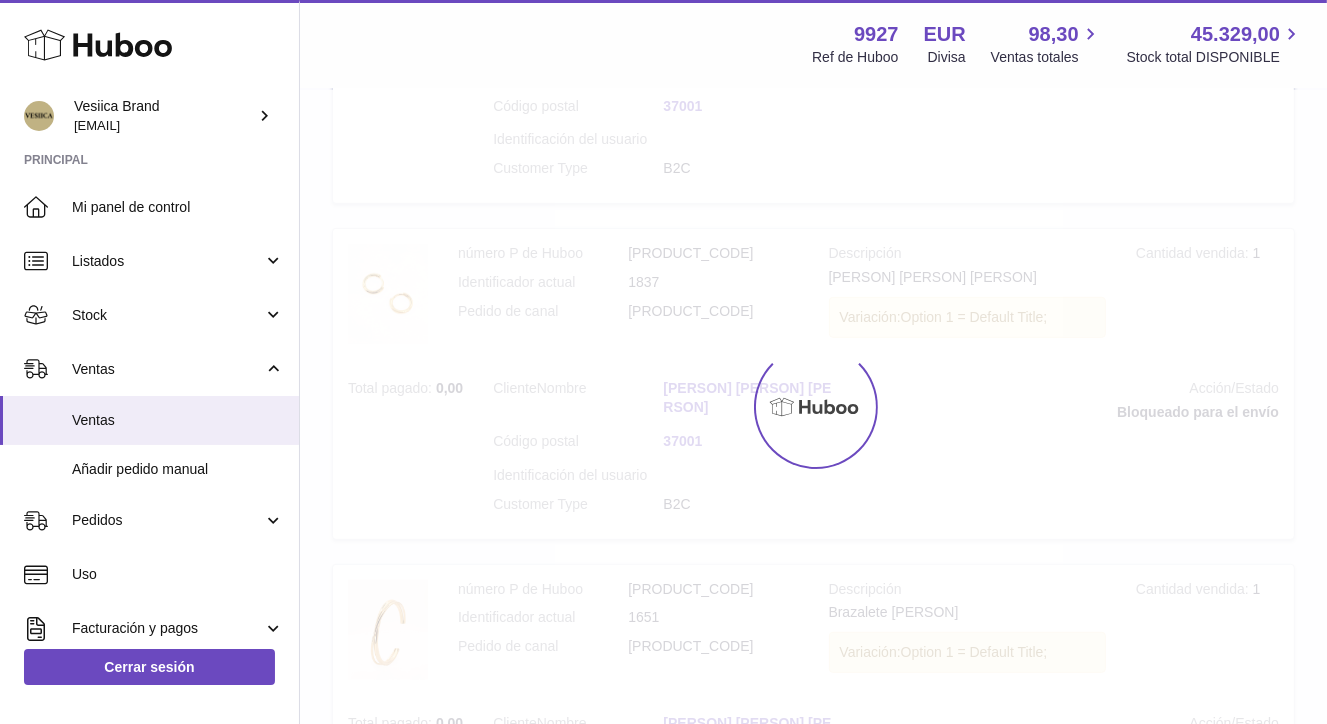 scroll, scrollTop: 90, scrollLeft: 0, axis: vertical 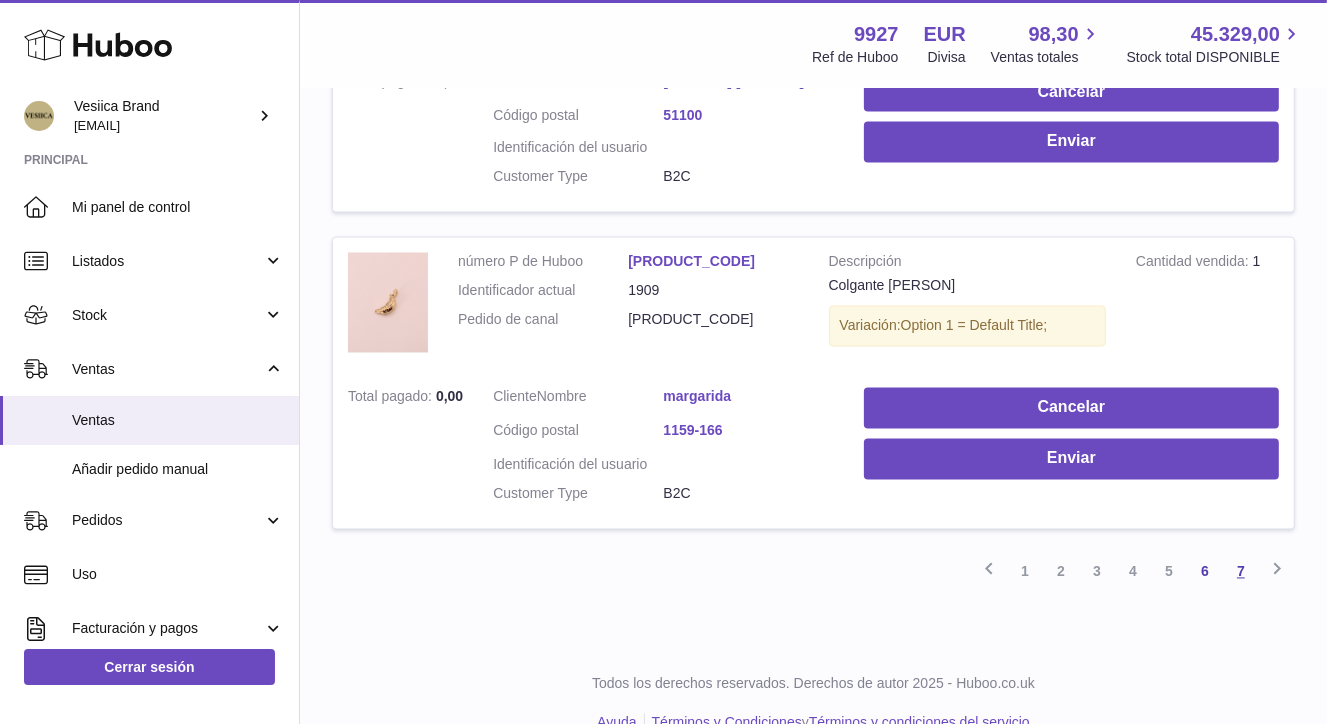 click on "7" at bounding box center [1241, 572] 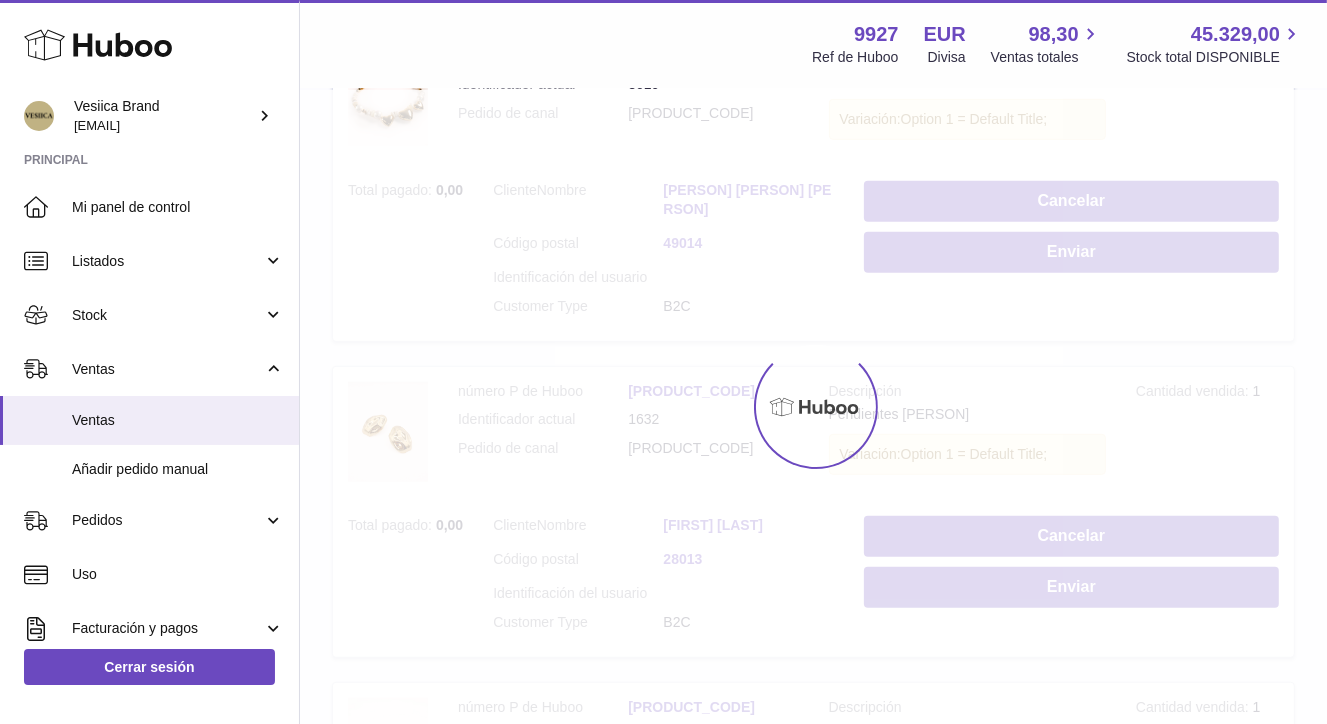 scroll, scrollTop: 90, scrollLeft: 0, axis: vertical 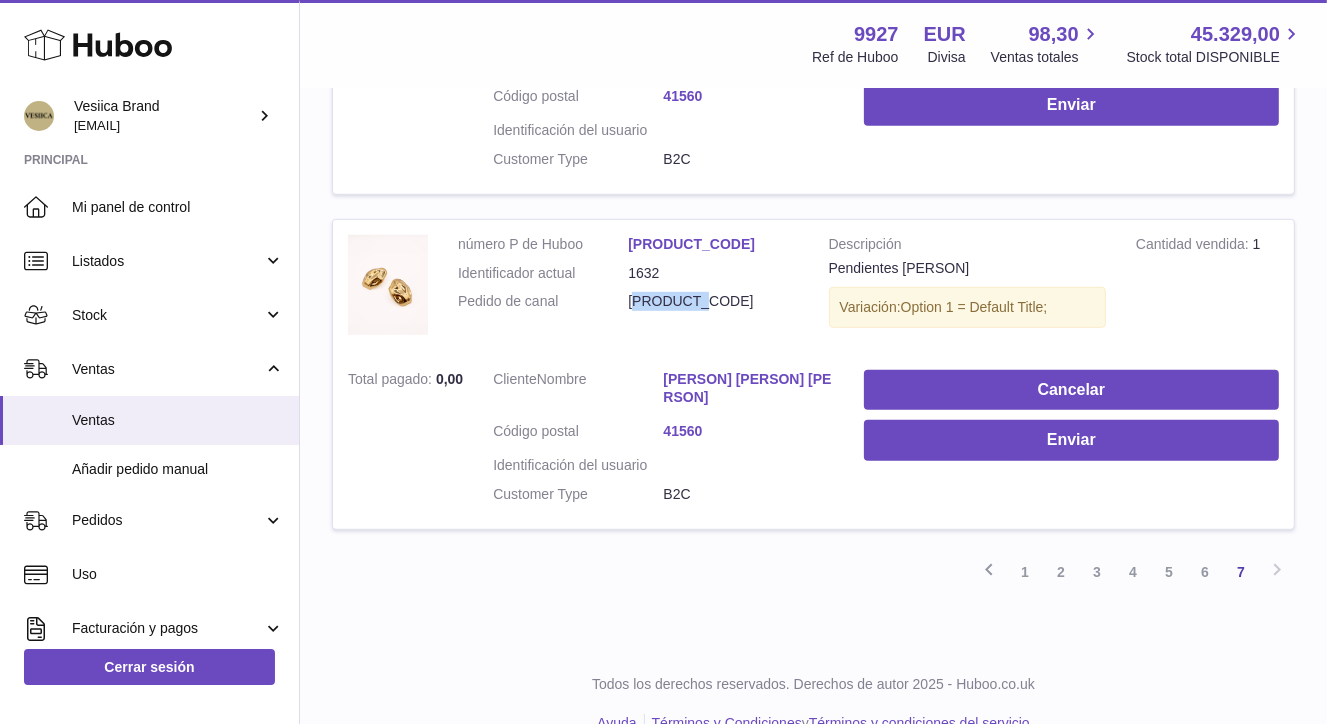 drag, startPoint x: 728, startPoint y: 282, endPoint x: 639, endPoint y: 282, distance: 89 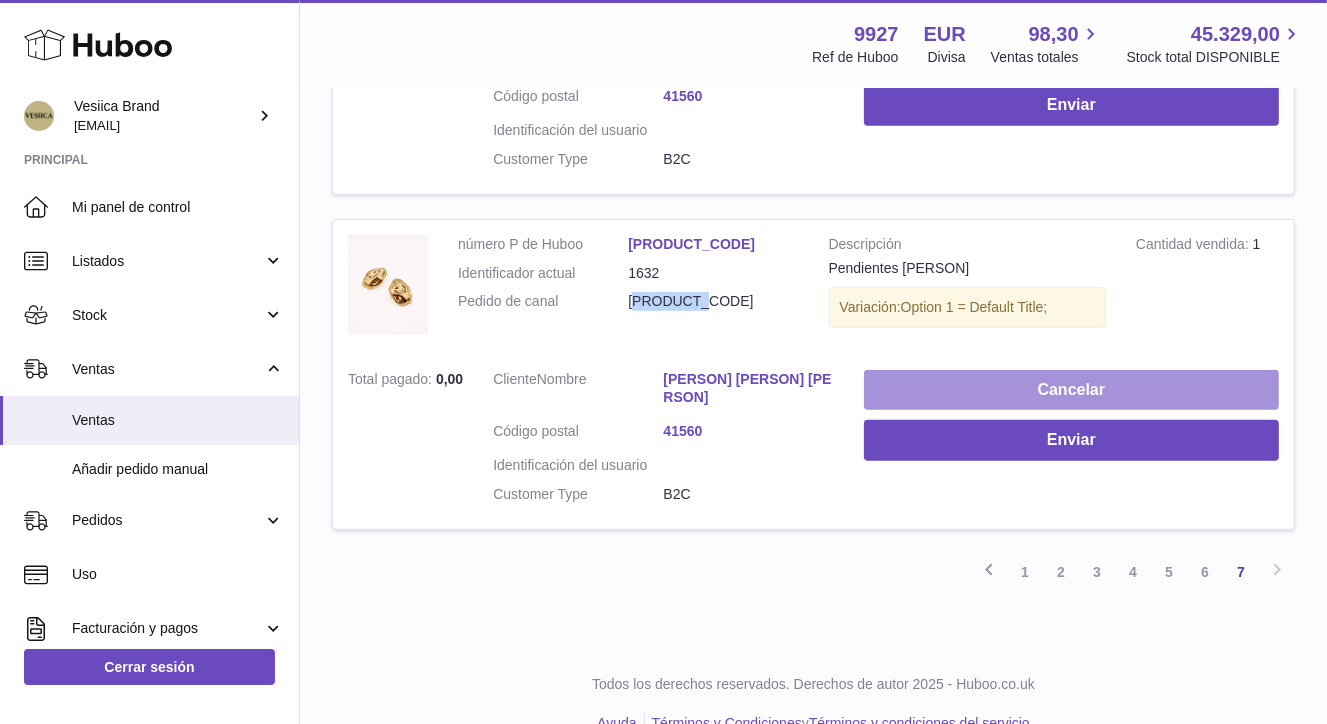 click on "Cancelar" at bounding box center (1071, 390) 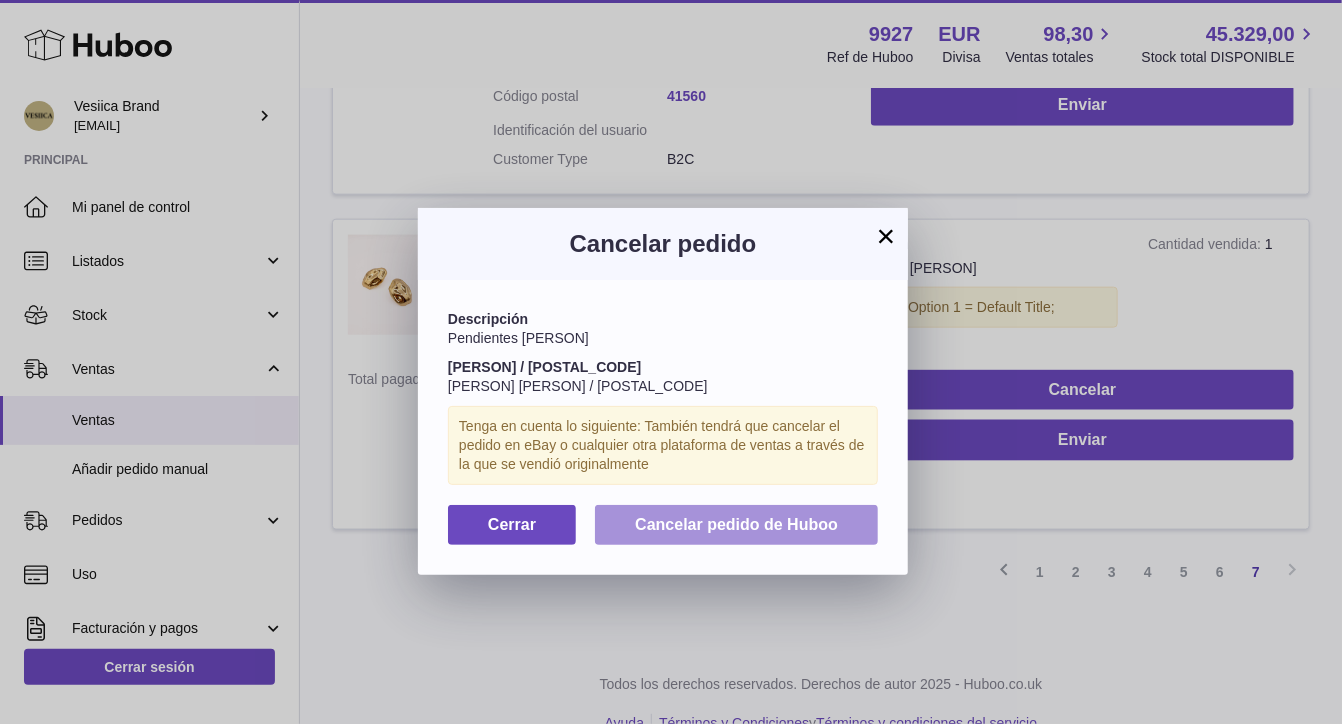 click on "Cancelar pedido de Huboo" at bounding box center [736, 524] 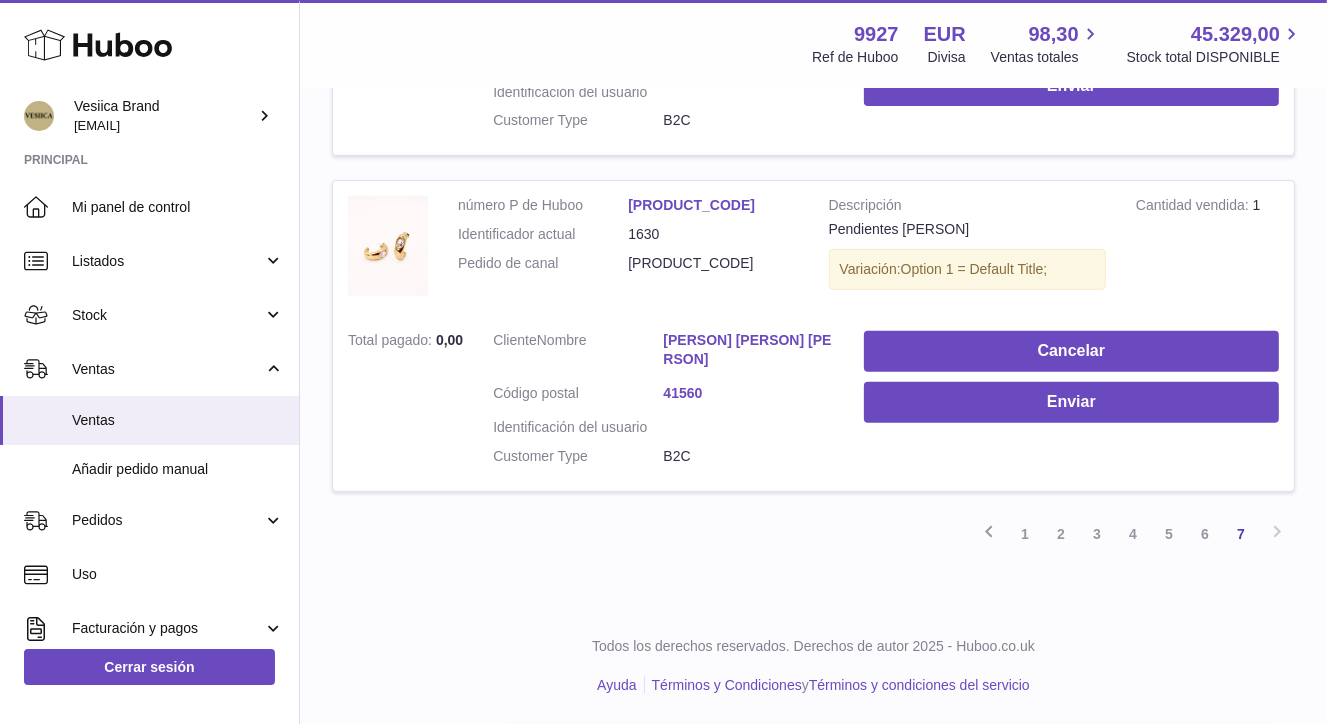 scroll, scrollTop: 588, scrollLeft: 0, axis: vertical 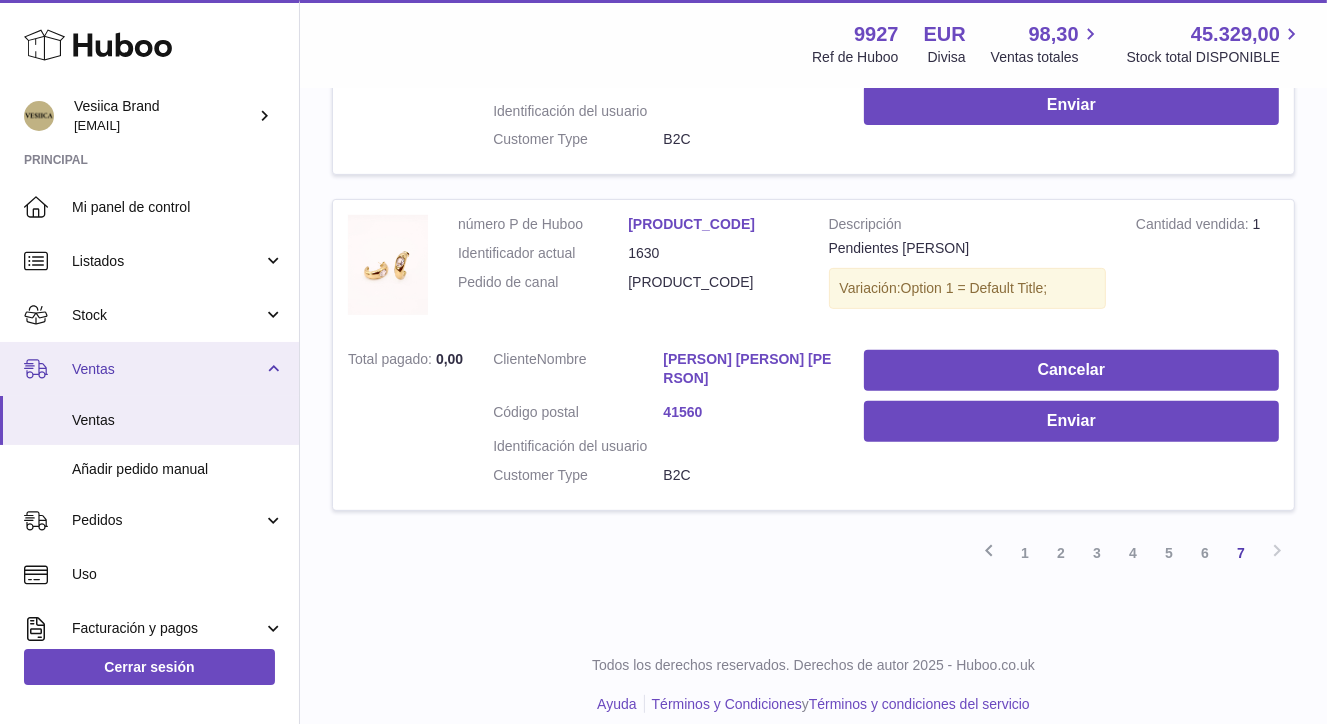 click on "Ventas" at bounding box center (149, 369) 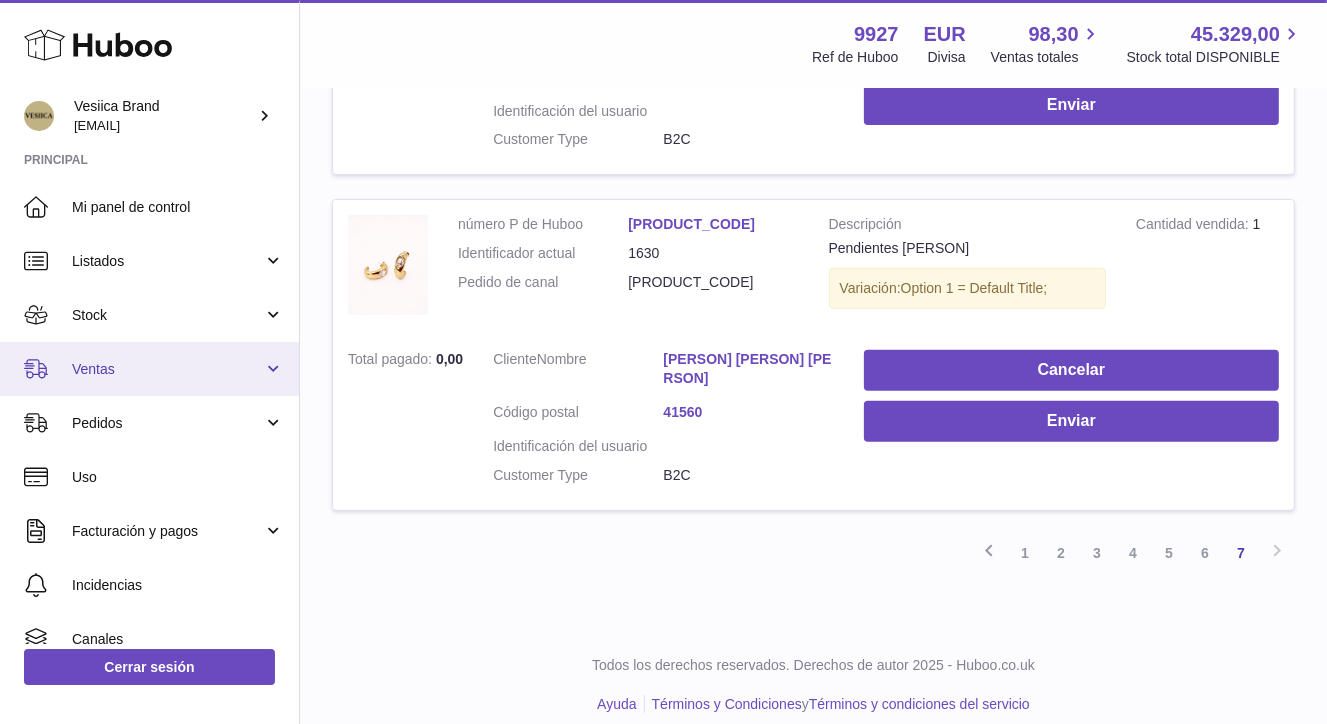 click on "Ventas" at bounding box center [149, 369] 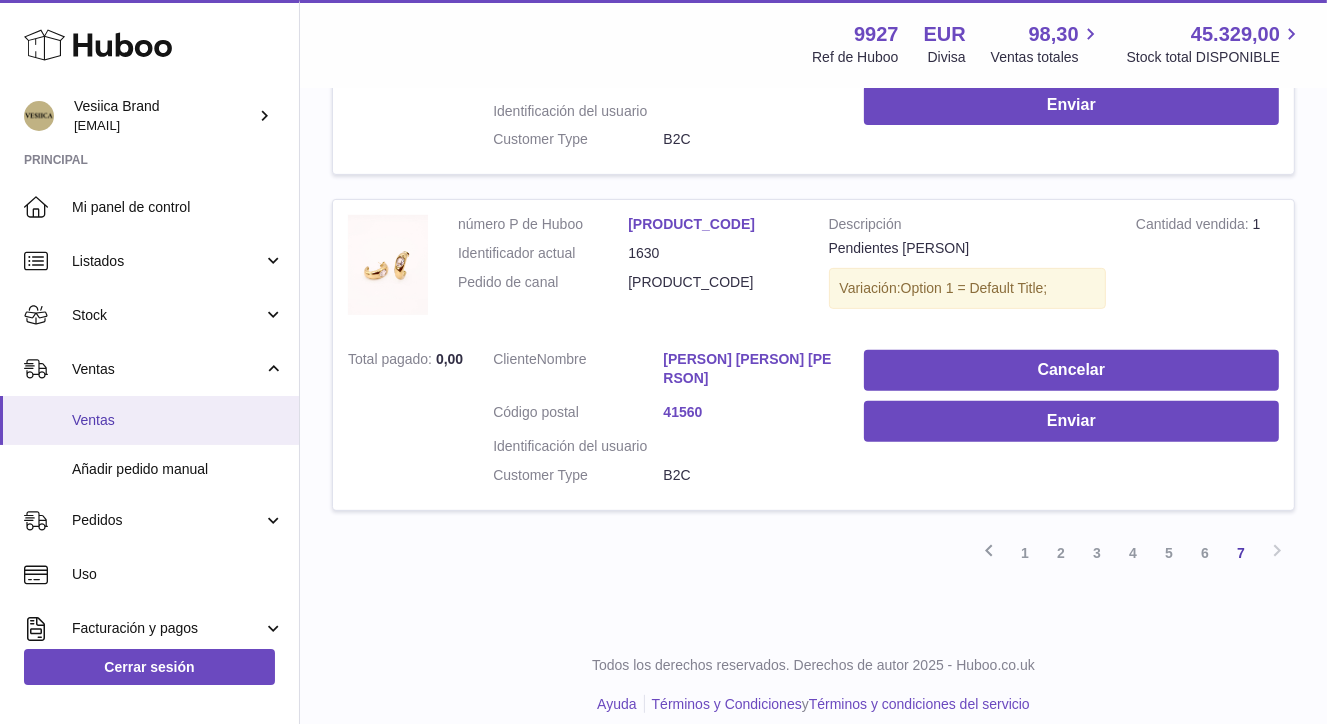 click on "Ventas" at bounding box center (178, 420) 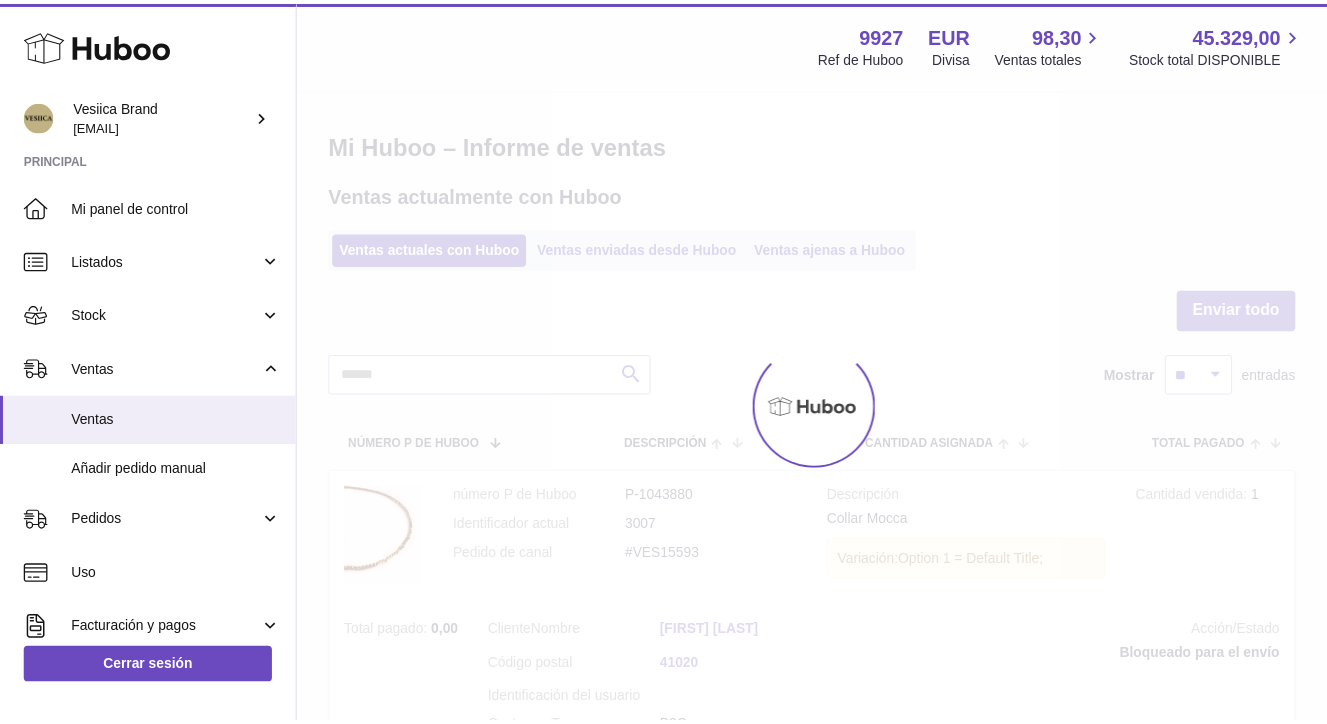 scroll, scrollTop: 0, scrollLeft: 0, axis: both 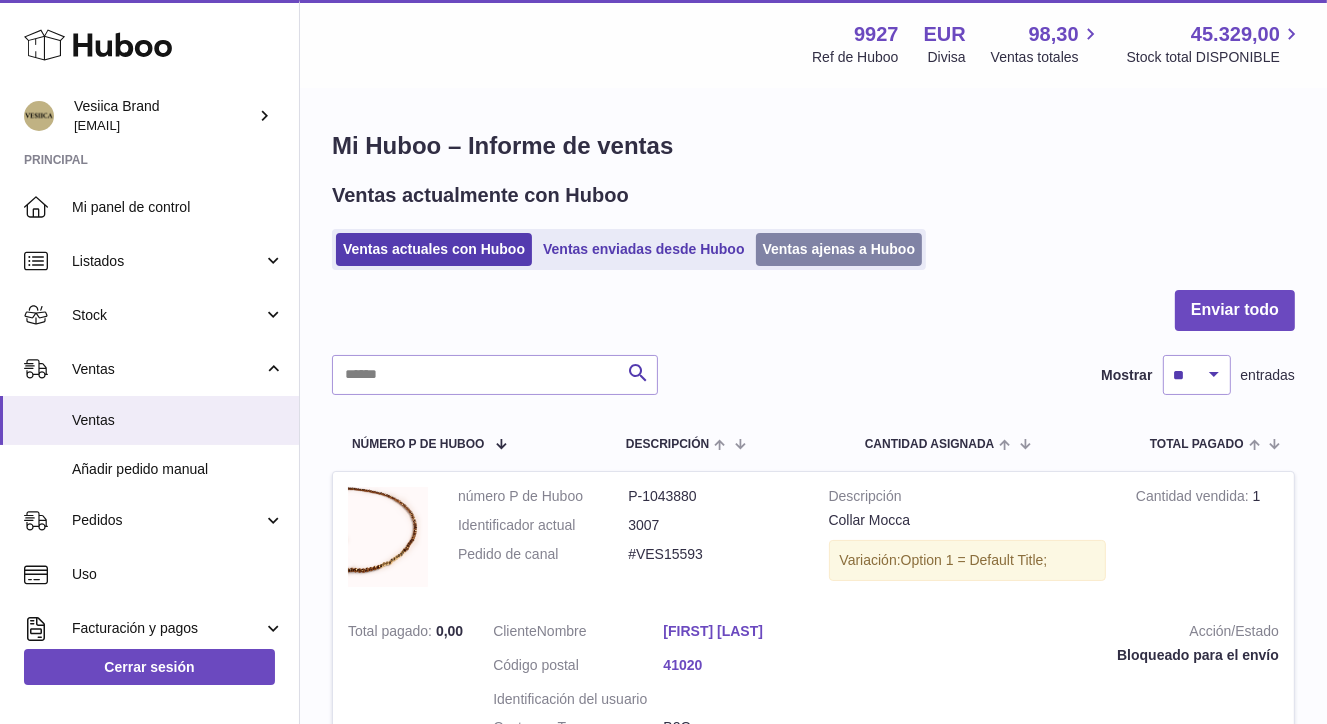 click on "Ventas ajenas a Huboo" at bounding box center (839, 249) 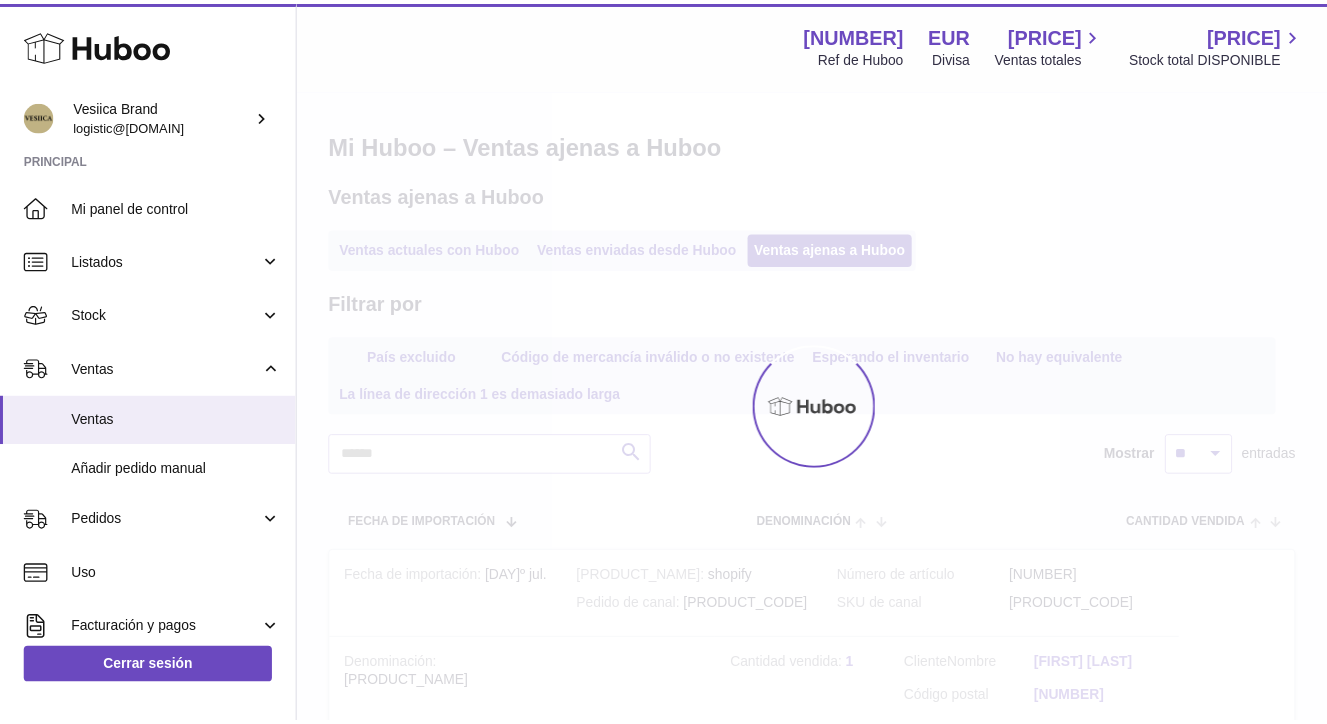 scroll, scrollTop: 0, scrollLeft: 0, axis: both 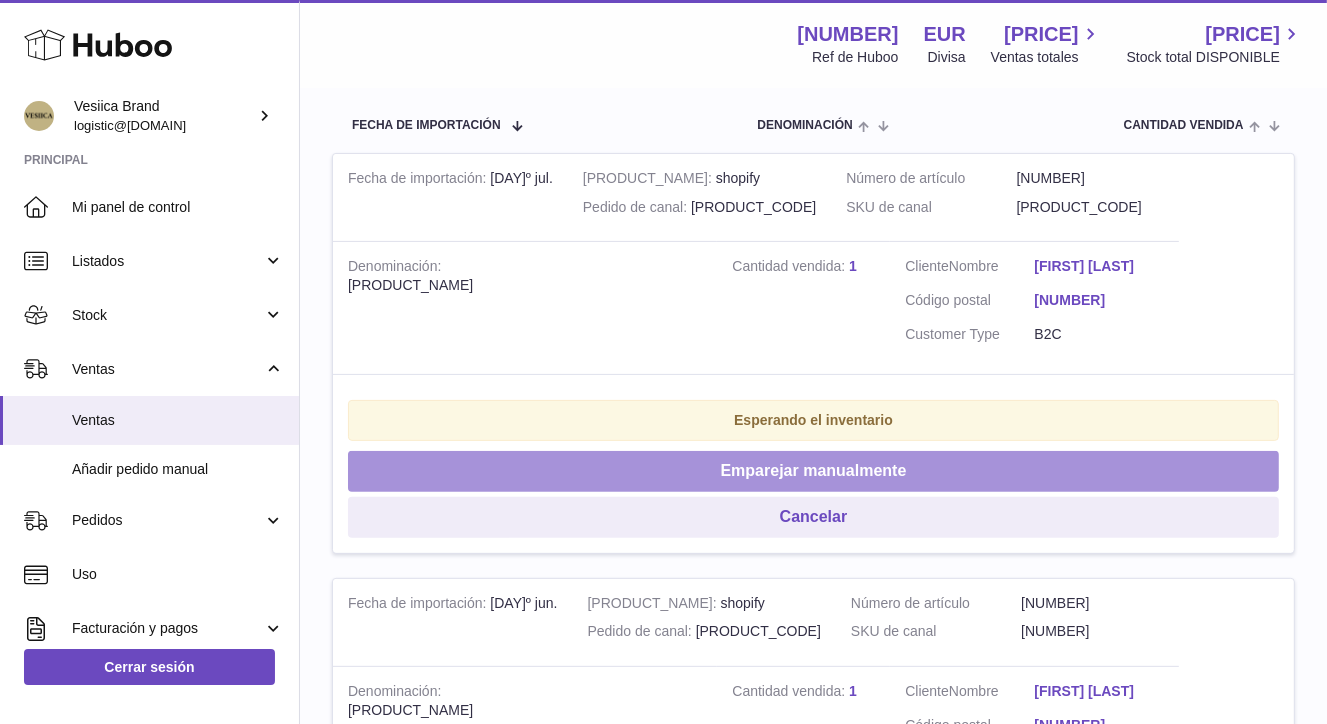 click on "Emparejar manualmente" at bounding box center [813, 471] 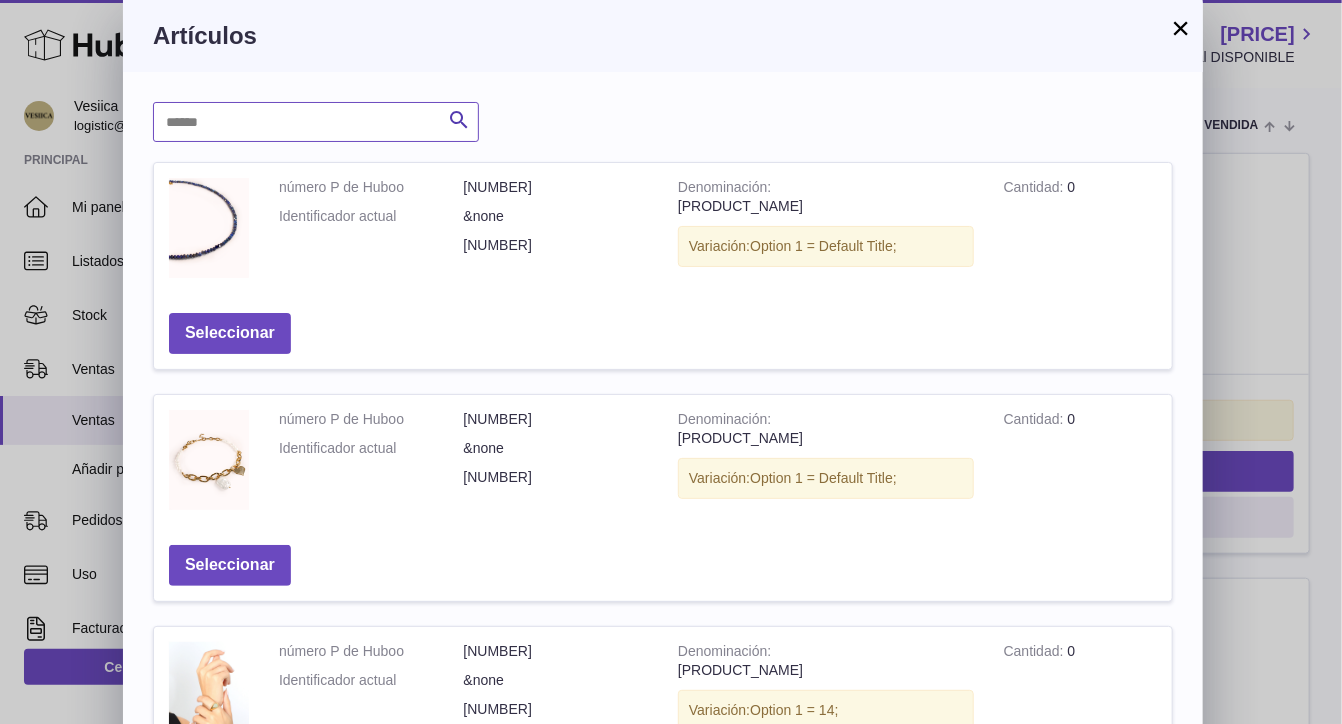 click at bounding box center (316, 122) 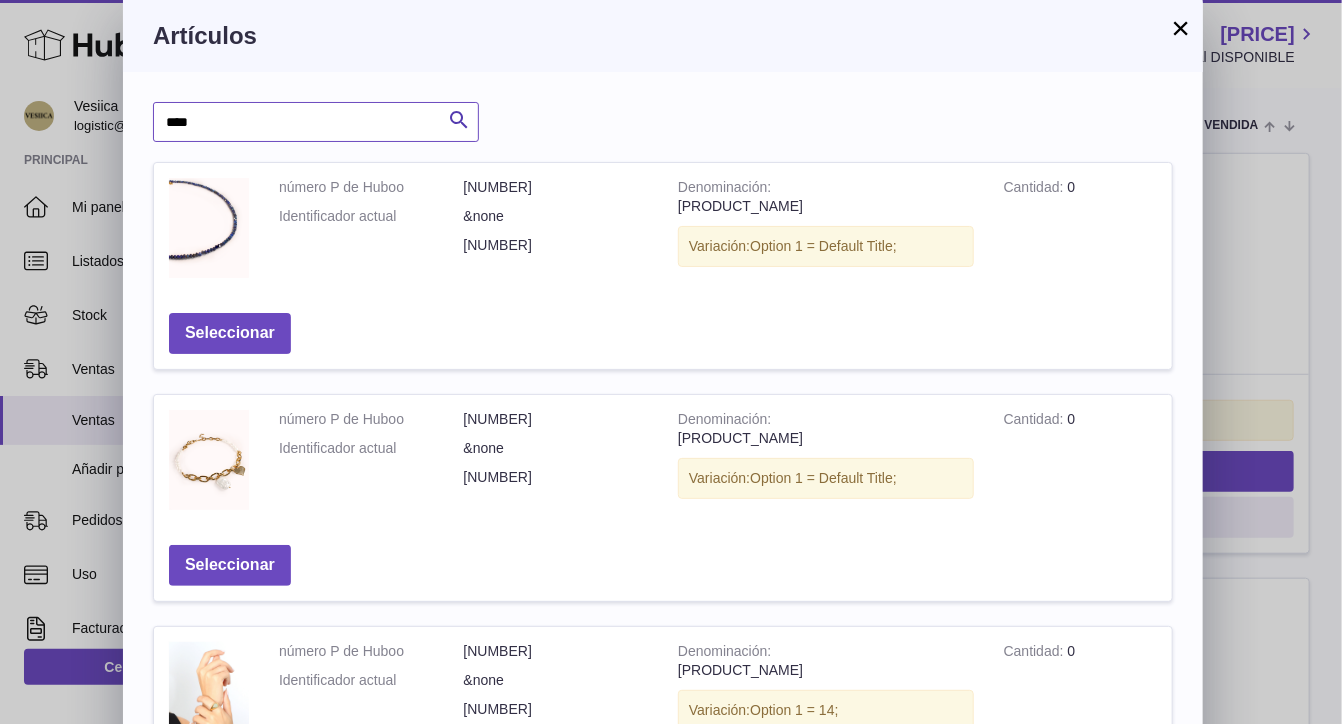 type on "****" 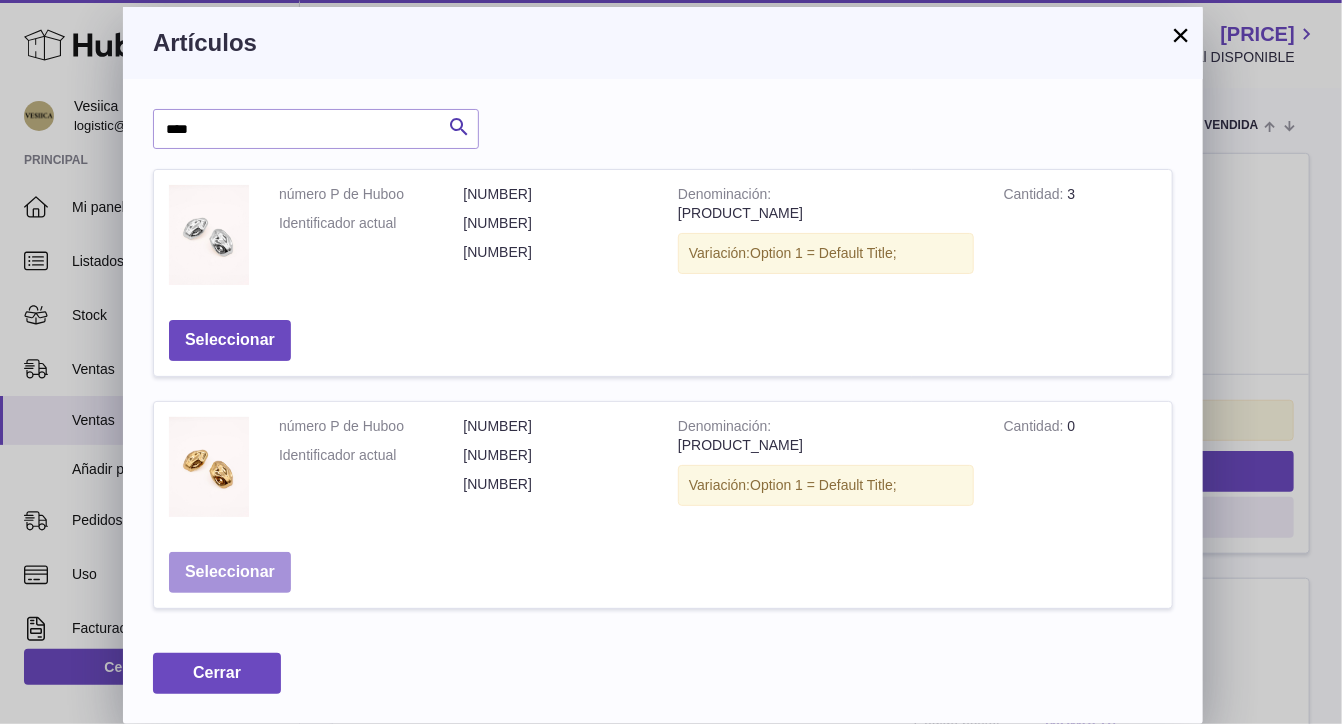click on "Seleccionar" at bounding box center (230, 572) 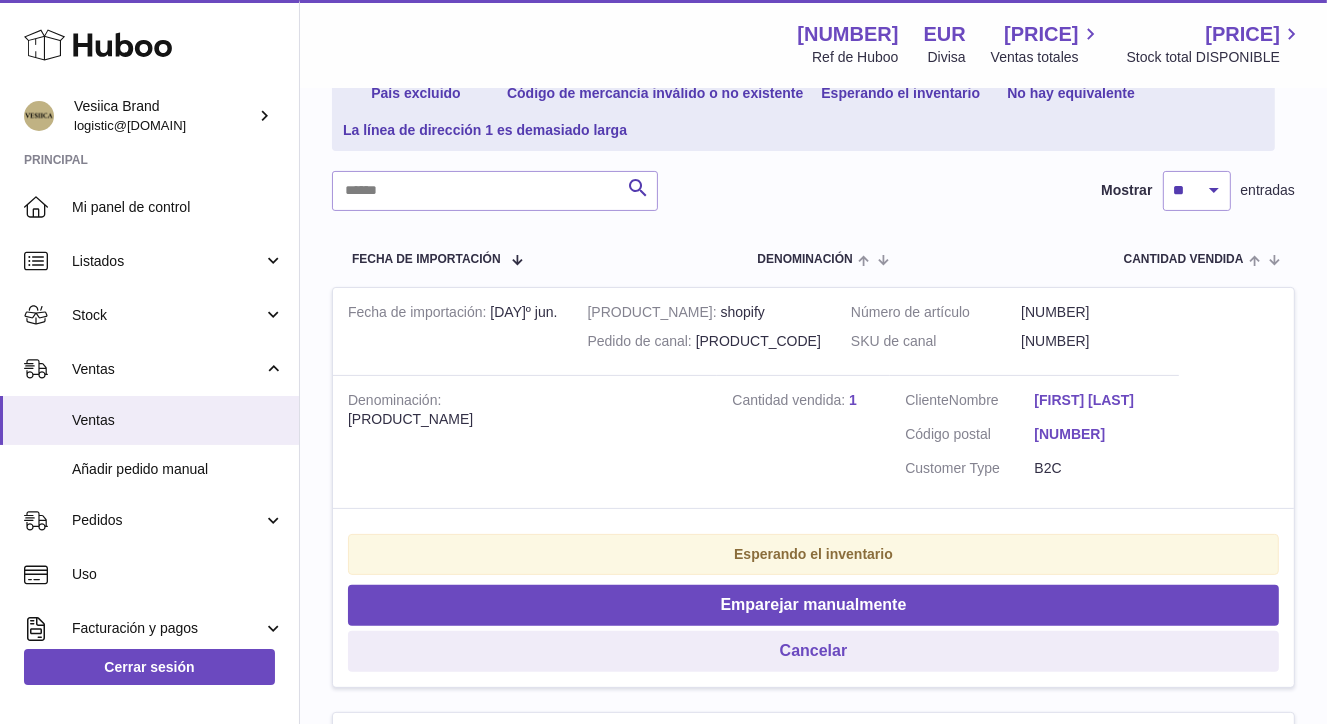 scroll, scrollTop: 0, scrollLeft: 0, axis: both 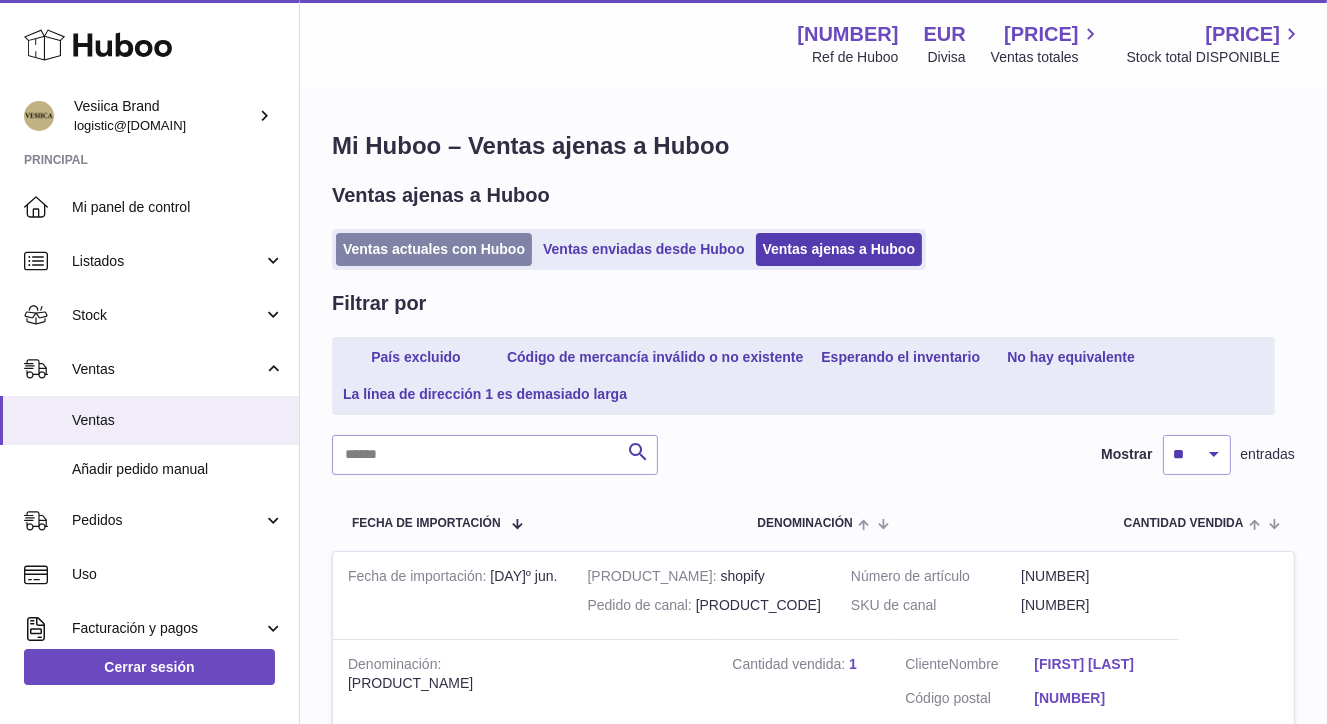 click on "Ventas actuales con Huboo" at bounding box center [434, 249] 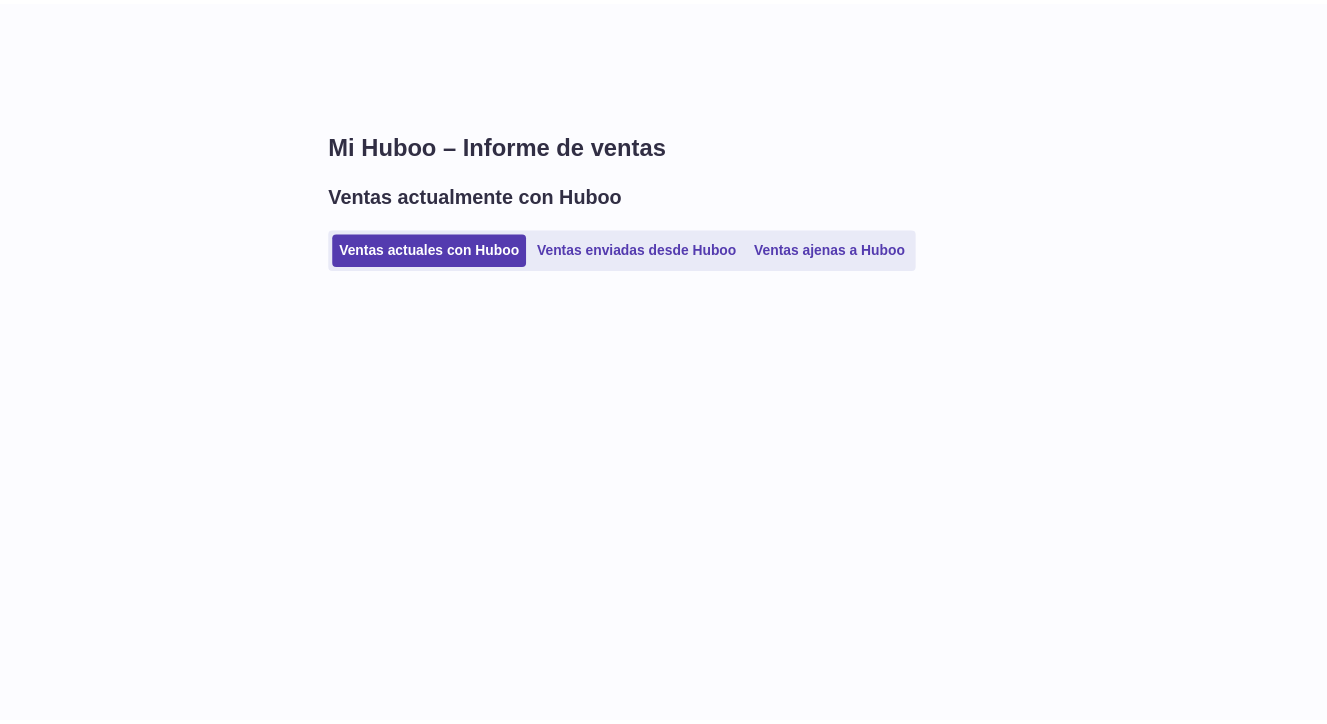 scroll, scrollTop: 0, scrollLeft: 0, axis: both 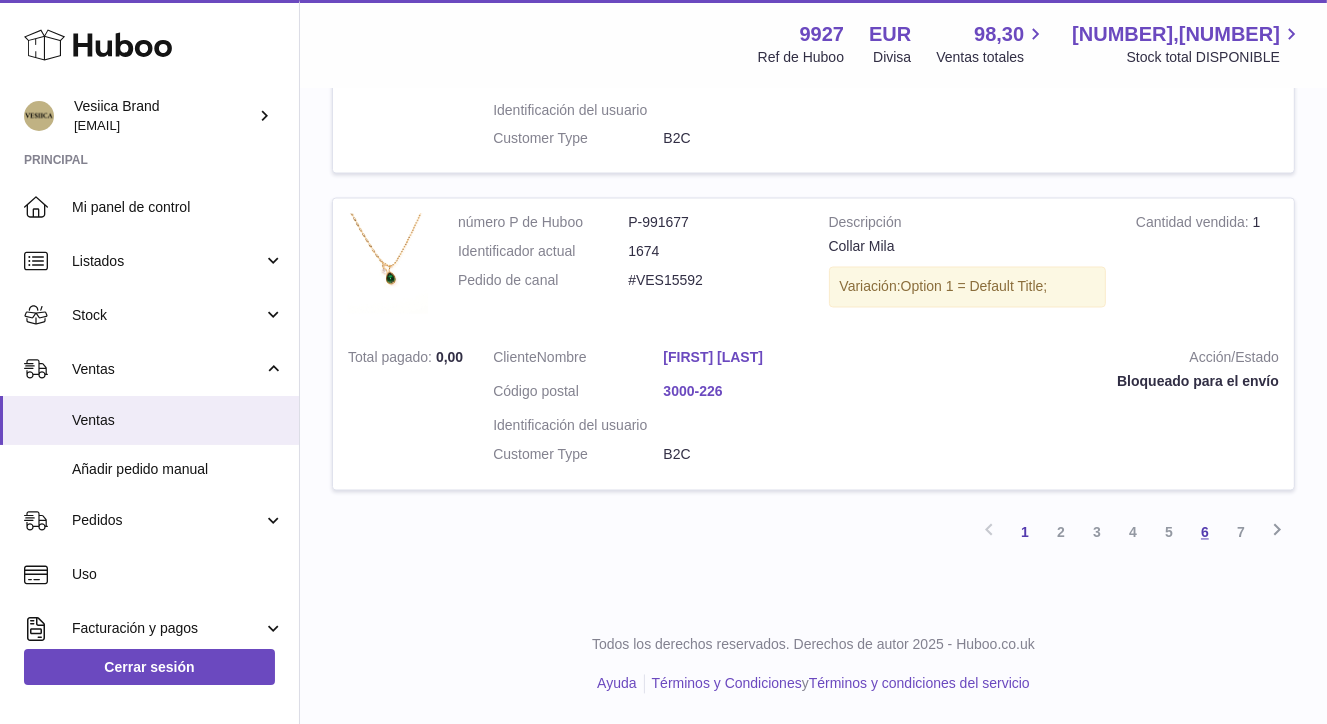 click on "6" at bounding box center [1205, 533] 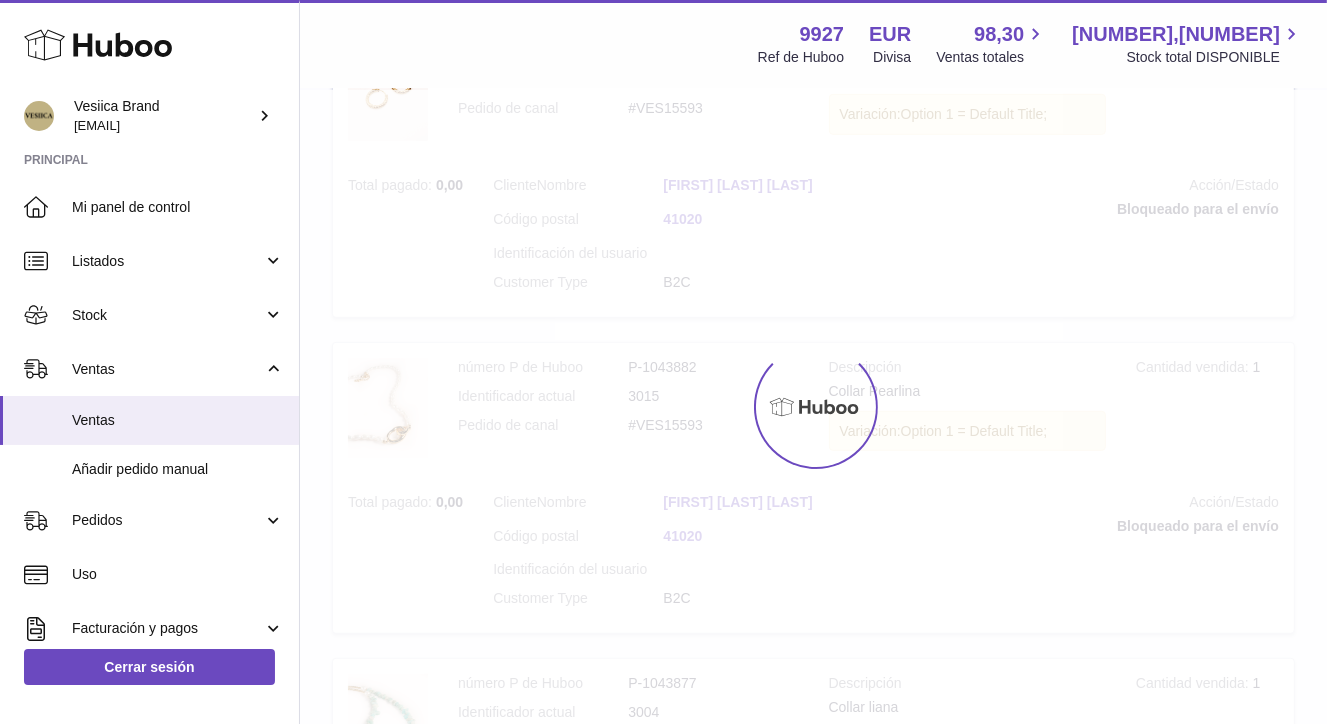scroll, scrollTop: 90, scrollLeft: 0, axis: vertical 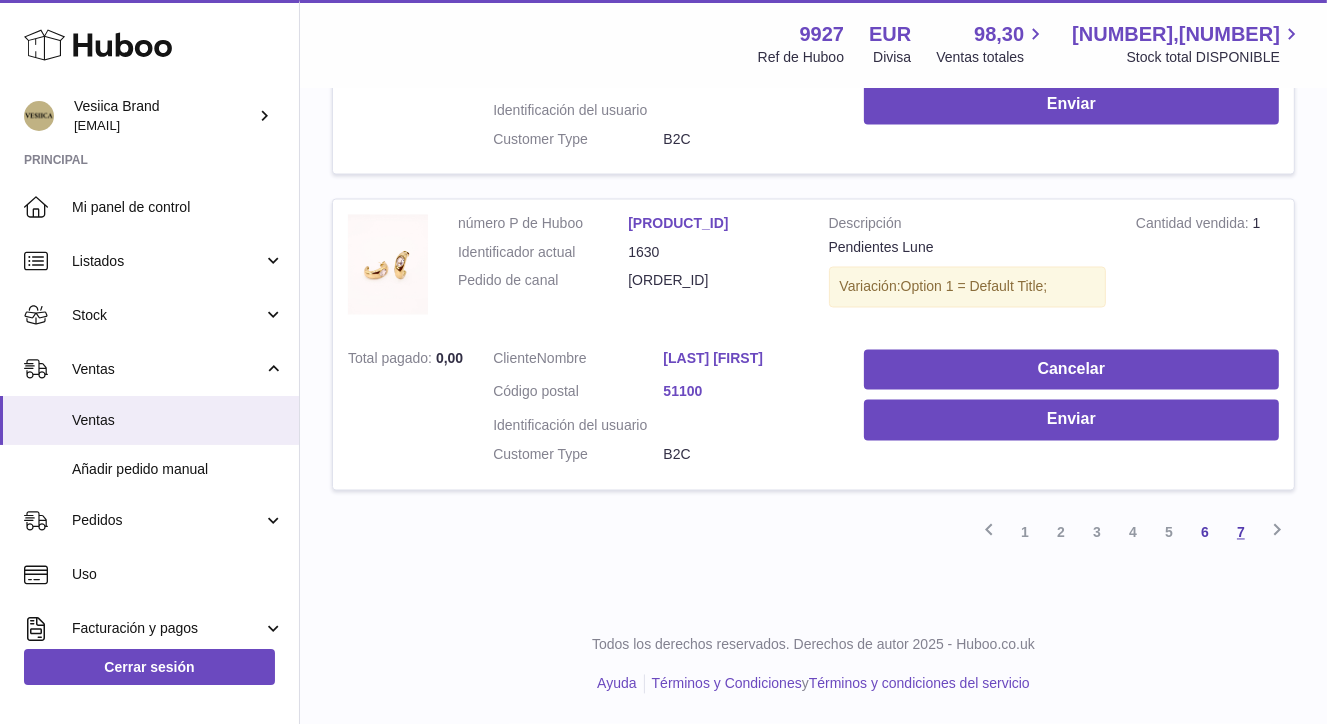 click on "7" at bounding box center (1241, 533) 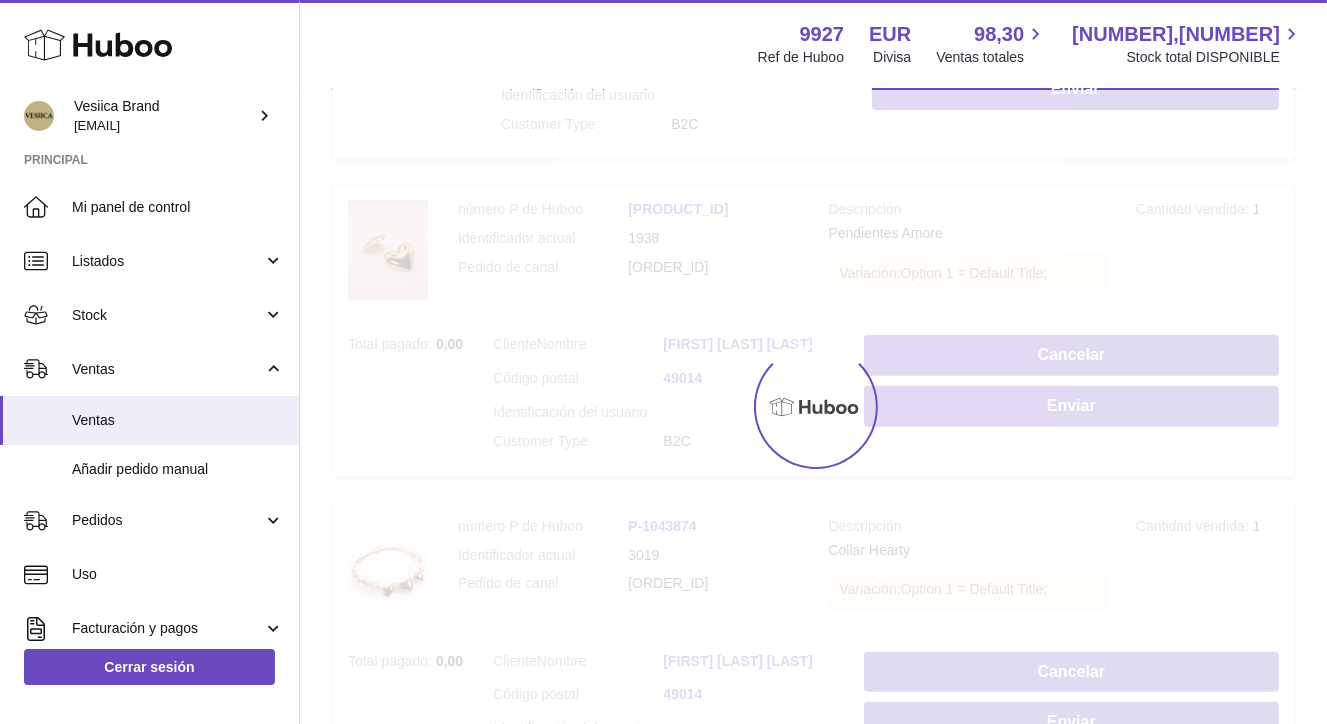 scroll, scrollTop: 90, scrollLeft: 0, axis: vertical 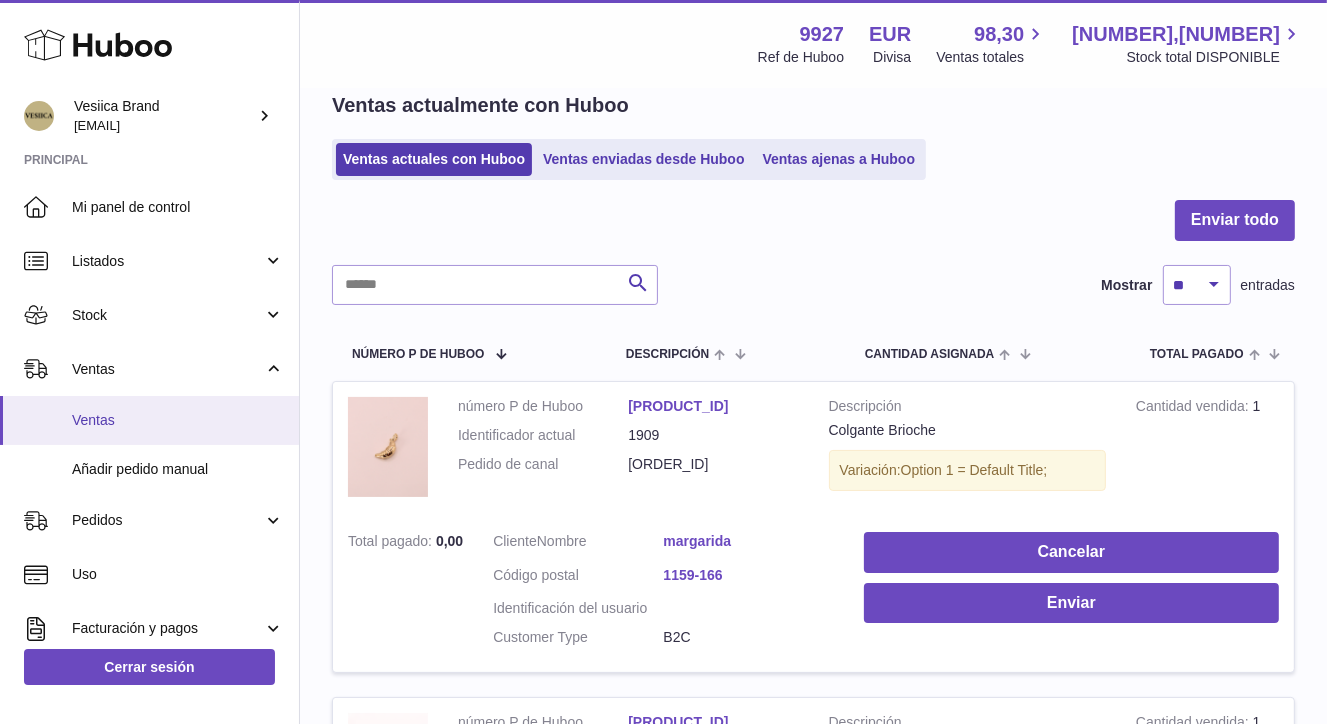 click on "Ventas" at bounding box center (178, 420) 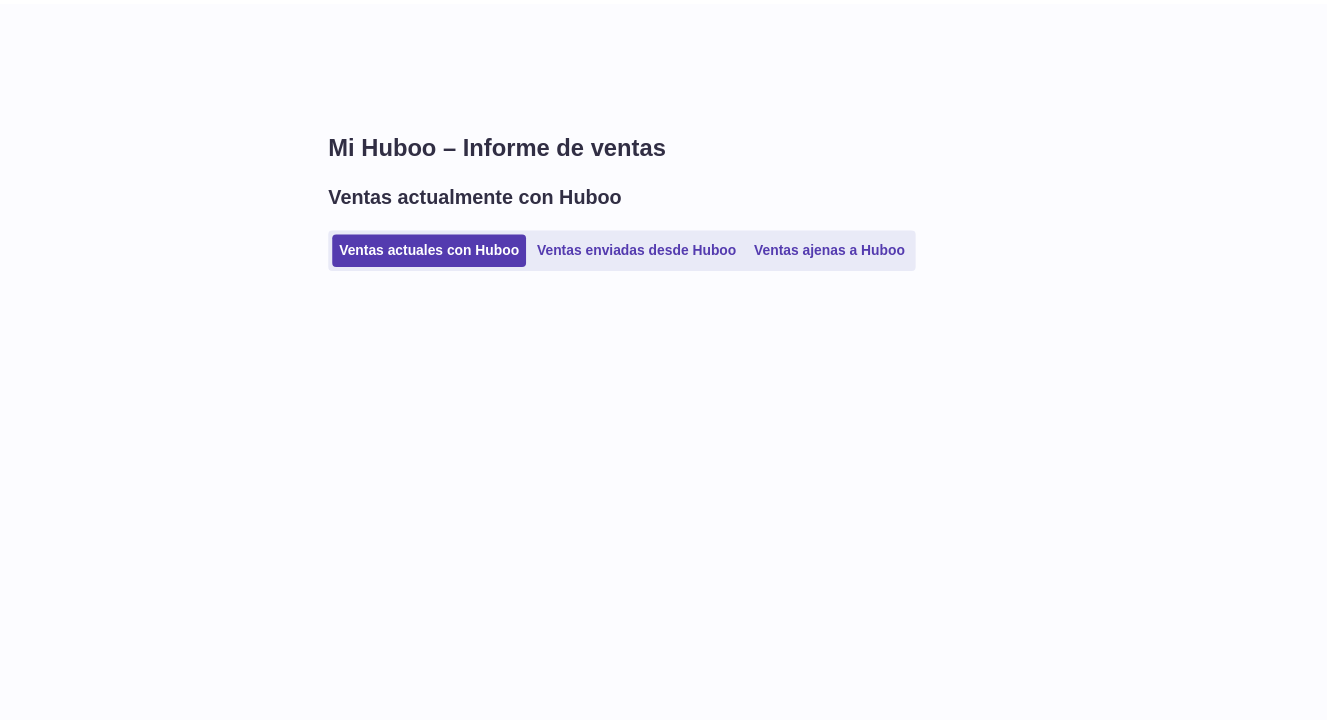 scroll, scrollTop: 0, scrollLeft: 0, axis: both 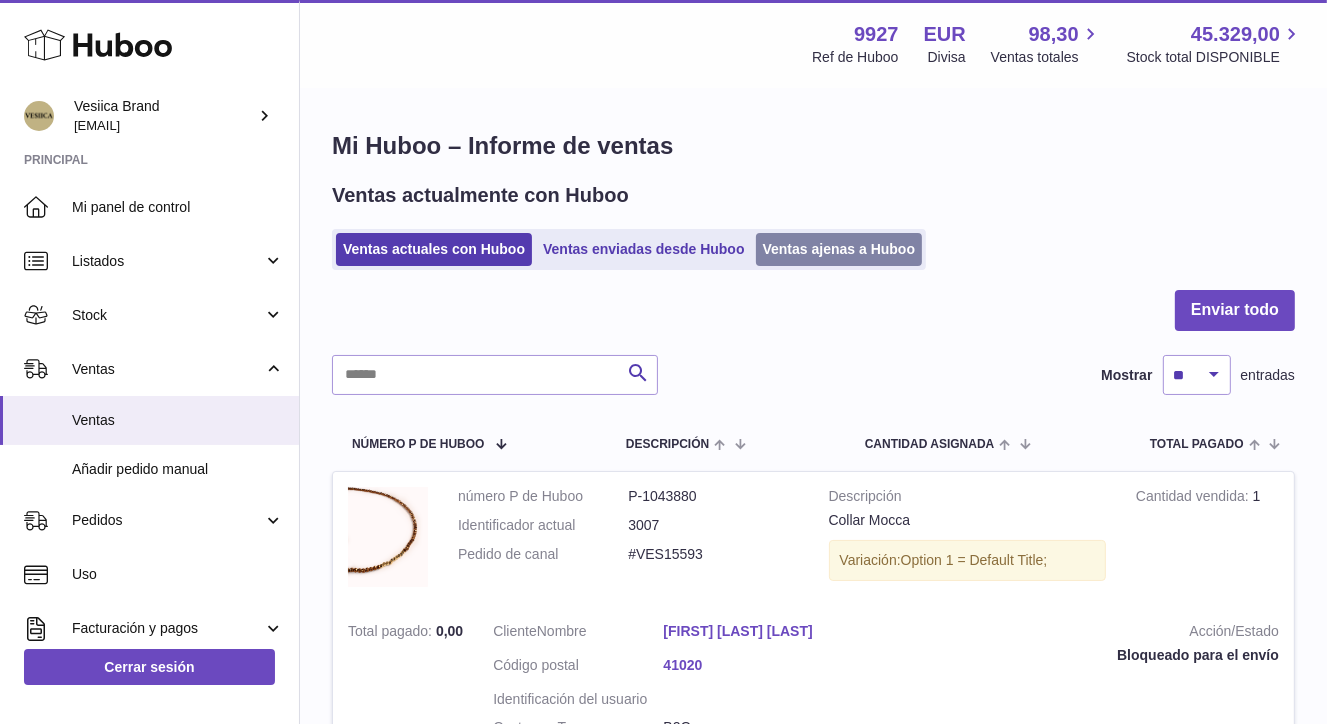 click on "Ventas ajenas a Huboo" at bounding box center (839, 249) 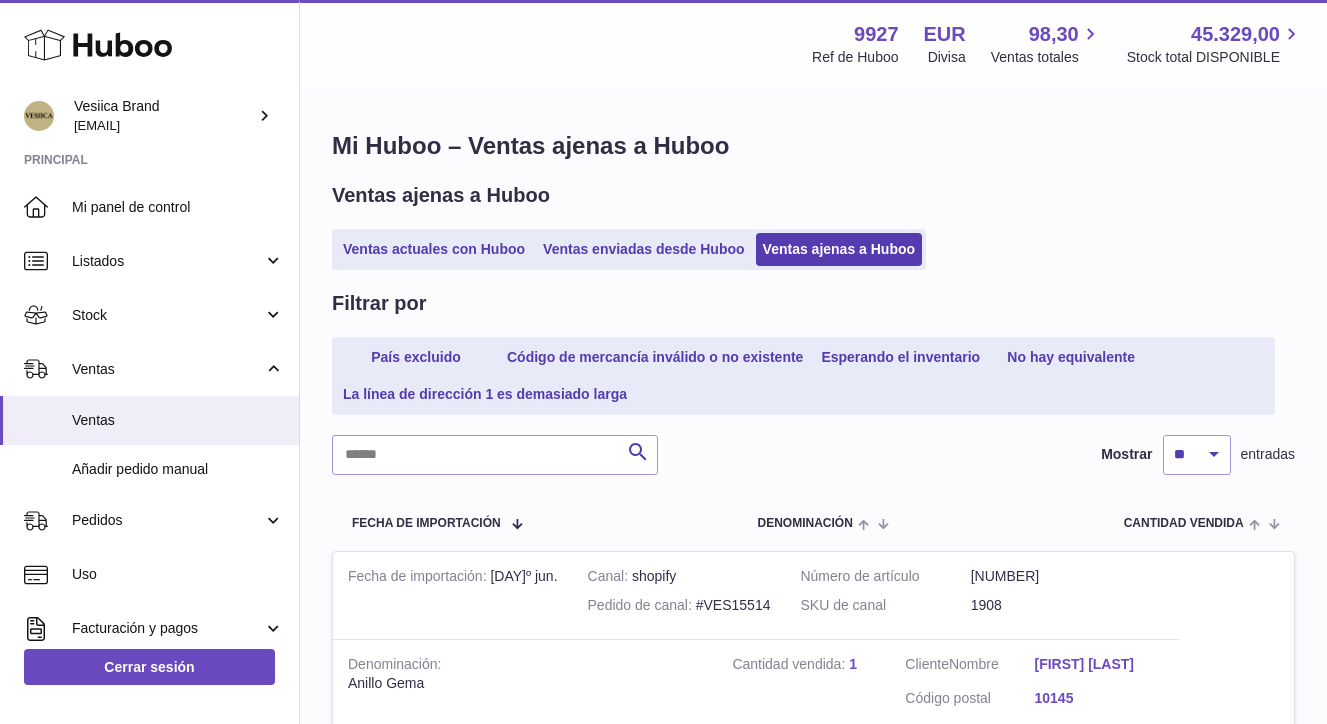 scroll, scrollTop: 0, scrollLeft: 0, axis: both 